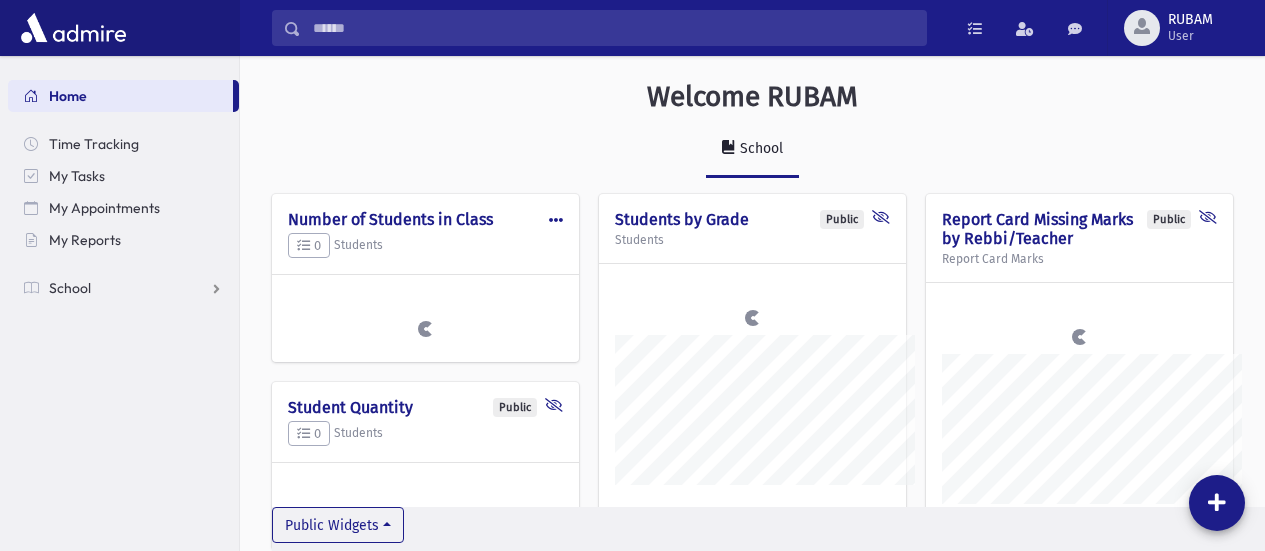scroll, scrollTop: 0, scrollLeft: 0, axis: both 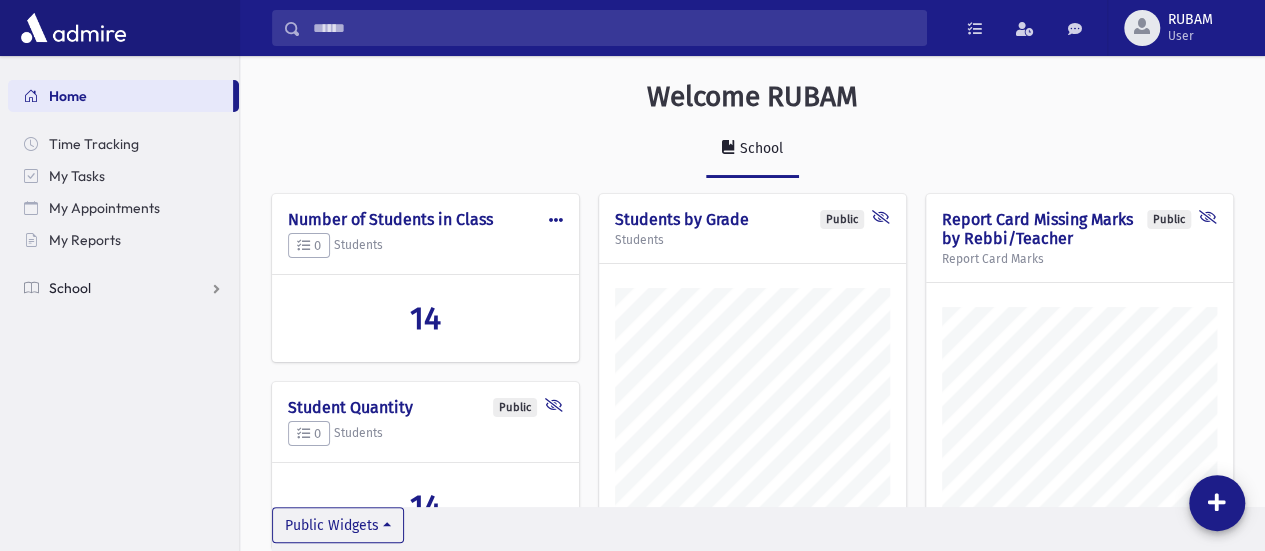 click on "School" at bounding box center (70, 288) 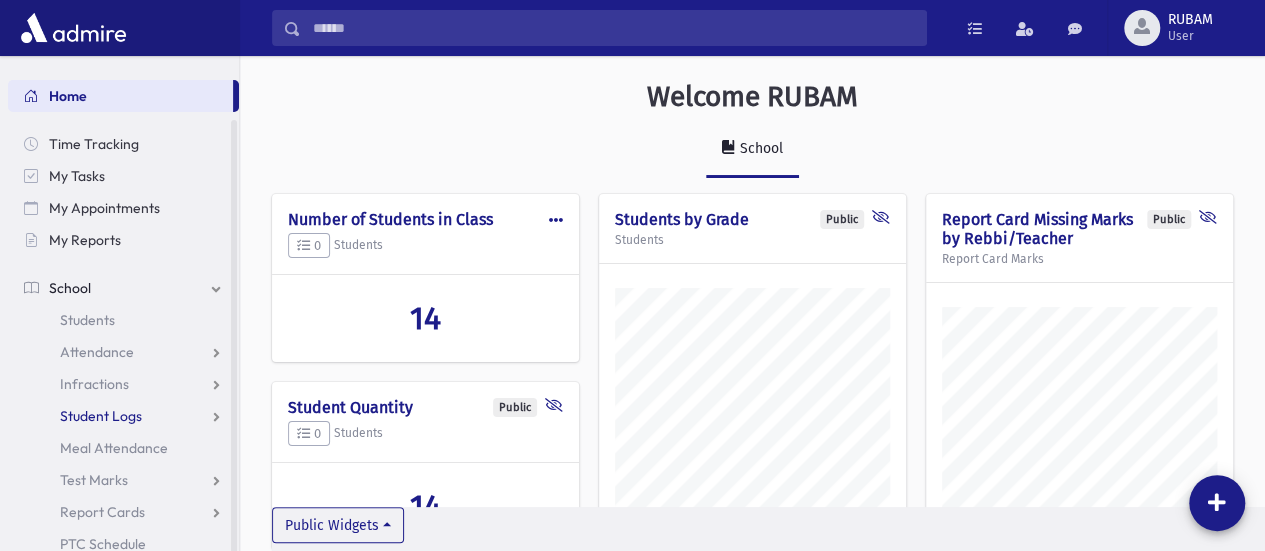 scroll, scrollTop: 60, scrollLeft: 0, axis: vertical 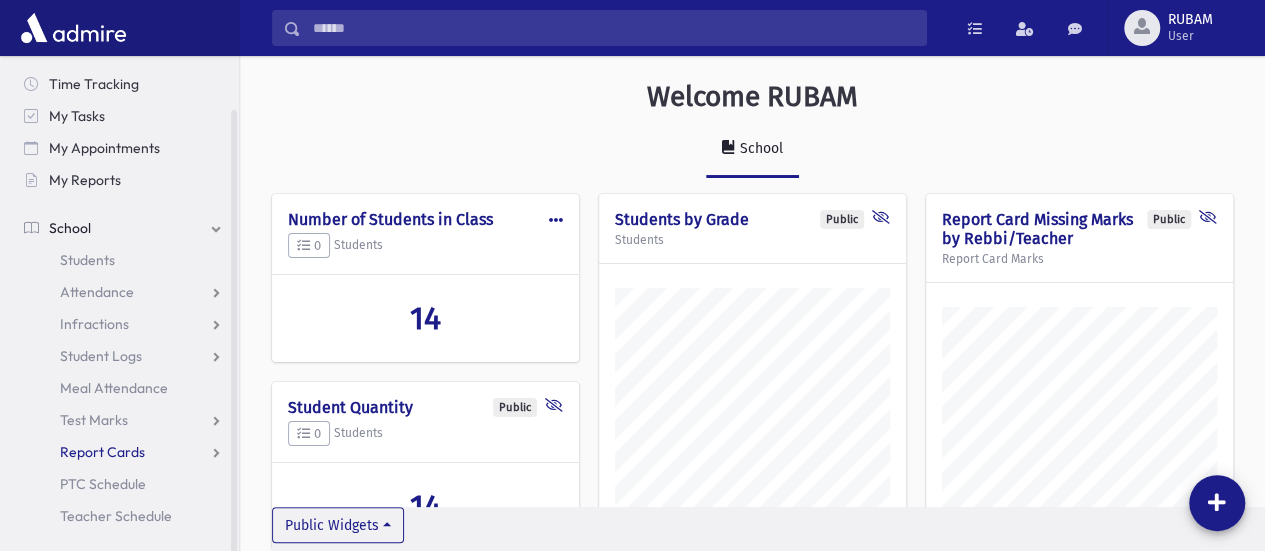 click on "Report Cards" at bounding box center [123, 452] 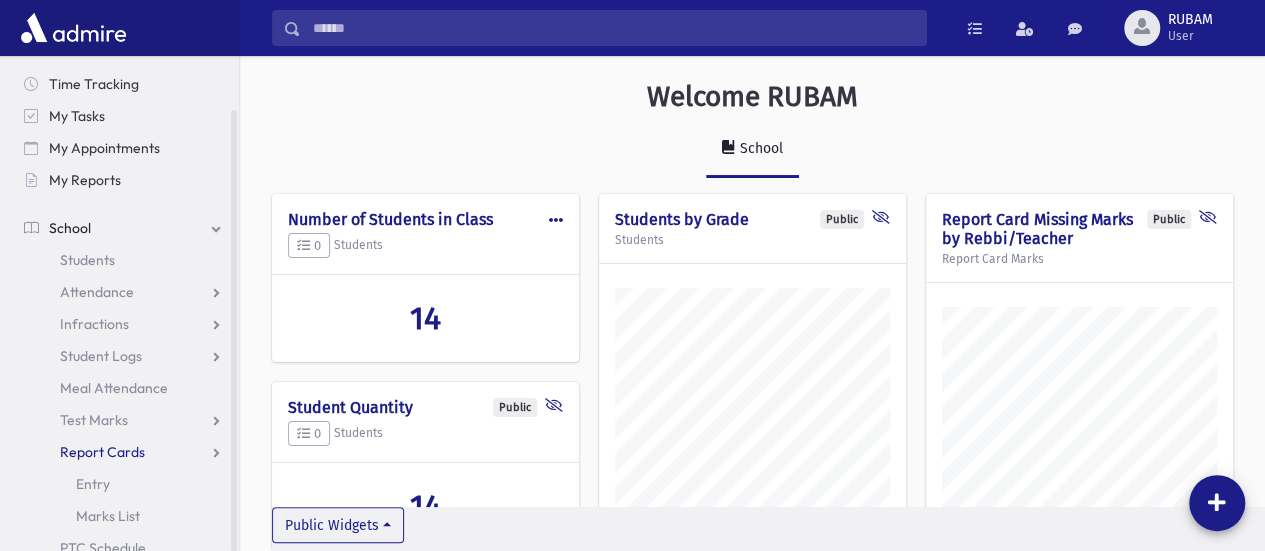 click on "Report Cards" at bounding box center (123, 452) 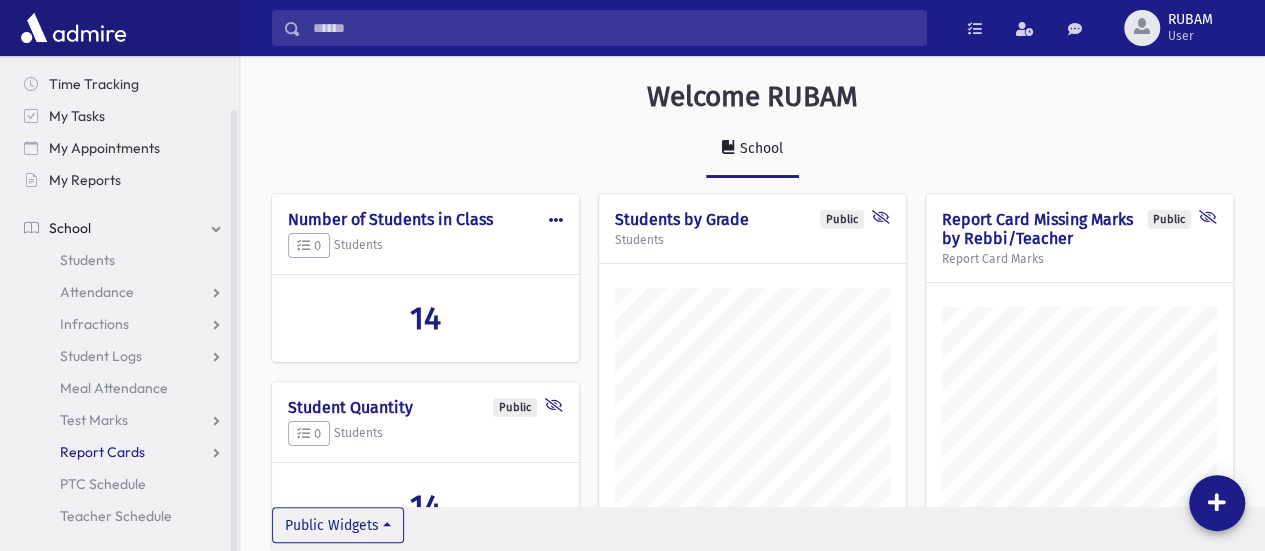 click on "Report Cards" at bounding box center (102, 452) 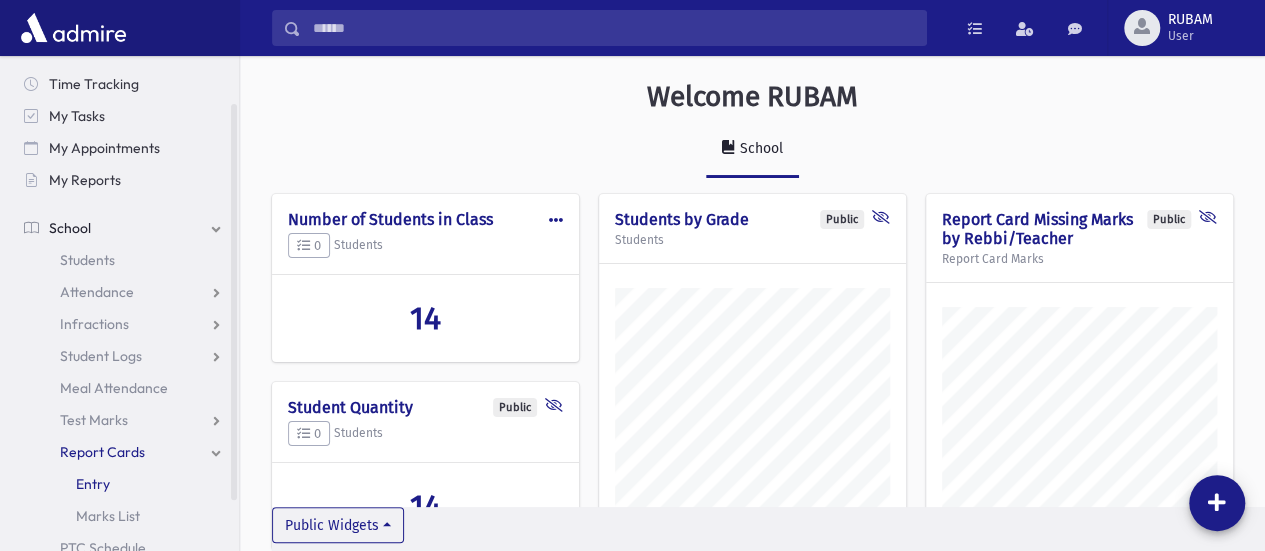 click on "Entry" at bounding box center [93, 484] 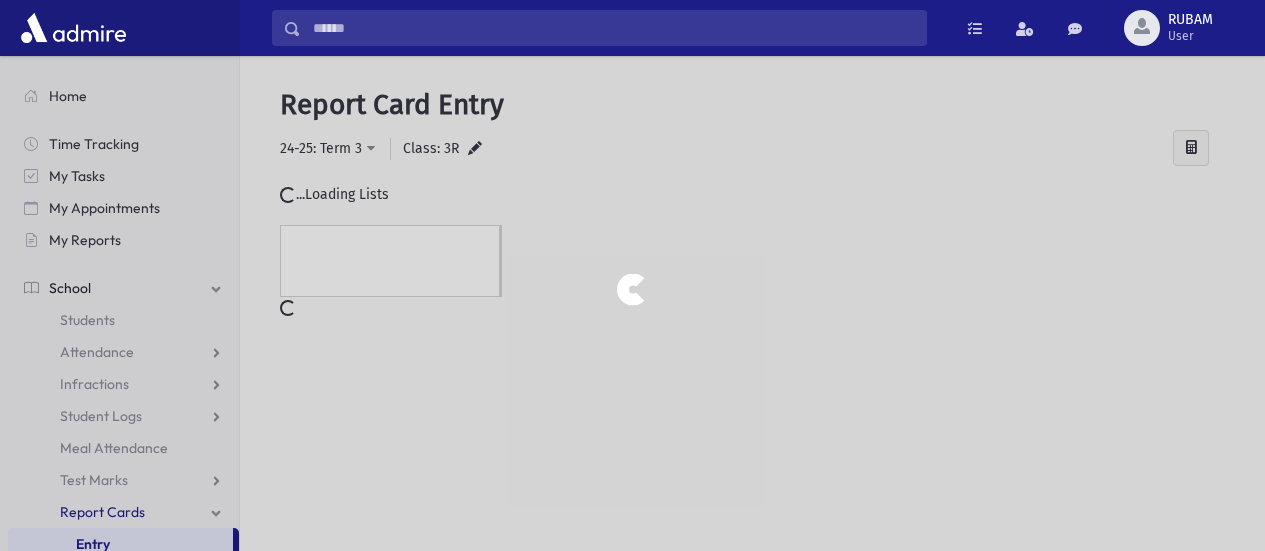 scroll, scrollTop: 0, scrollLeft: 0, axis: both 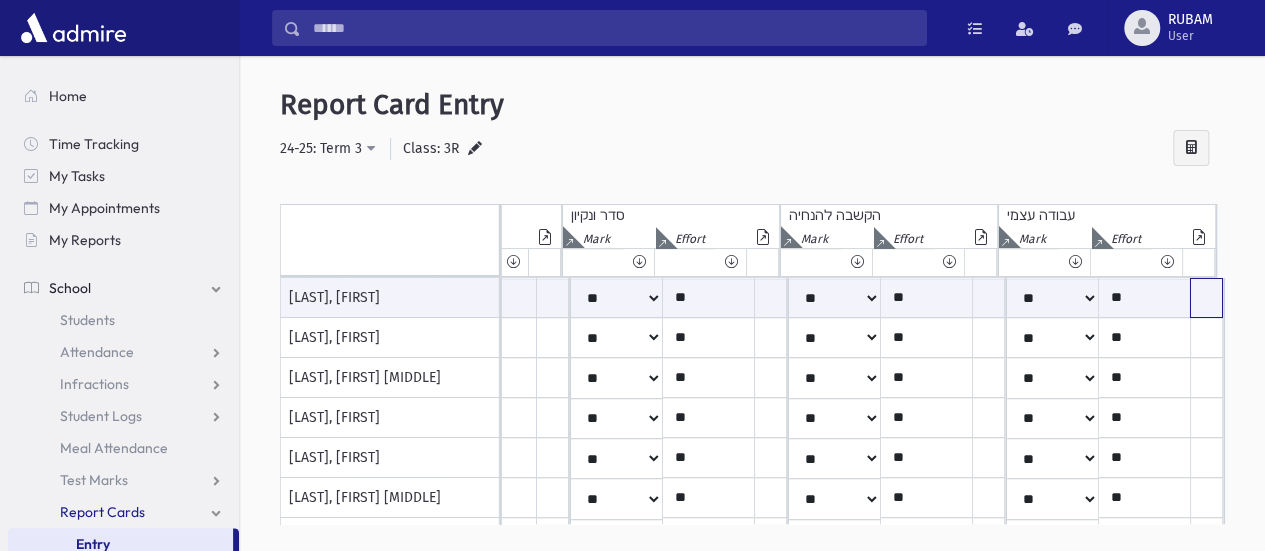 click at bounding box center [-2064, 298] 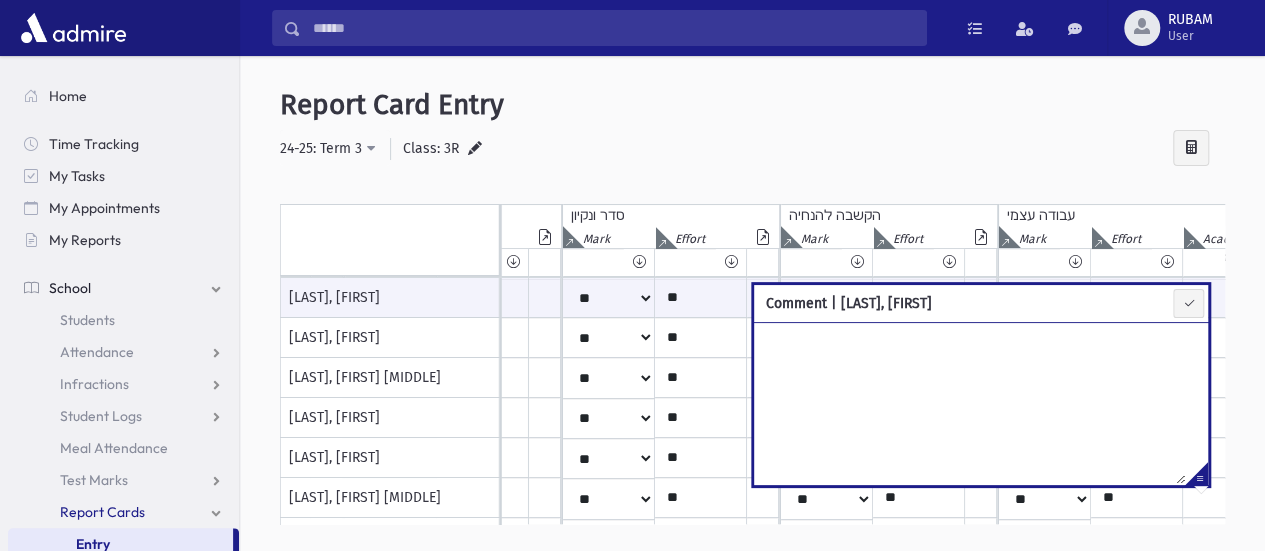 paste on "**********" 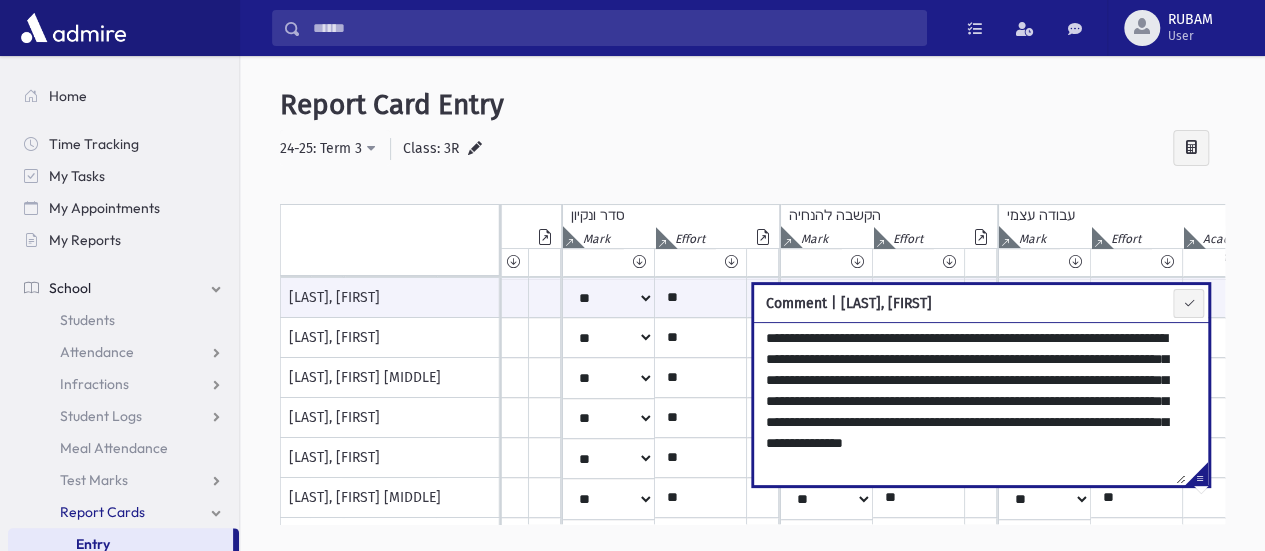 type on "**********" 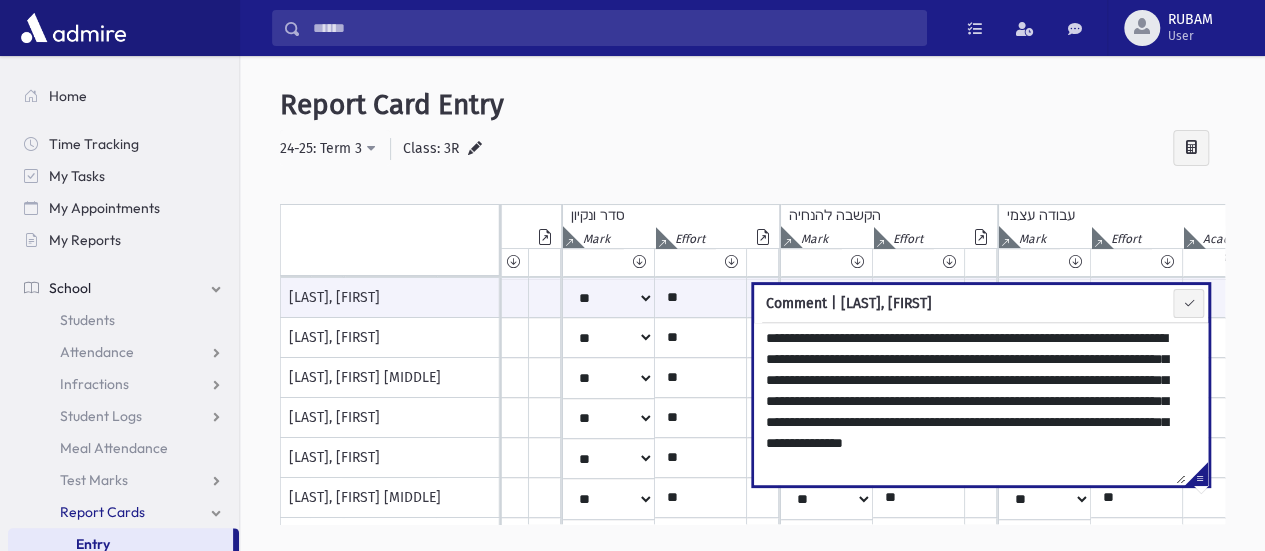 click on "**********" at bounding box center [752, 149] 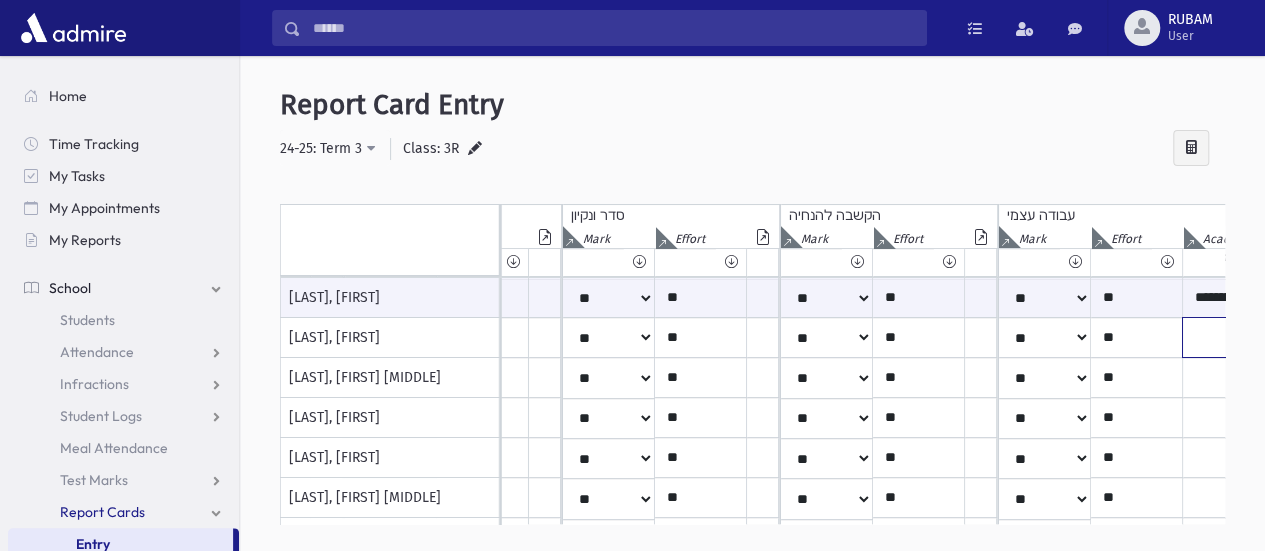 click at bounding box center [1413, 298] 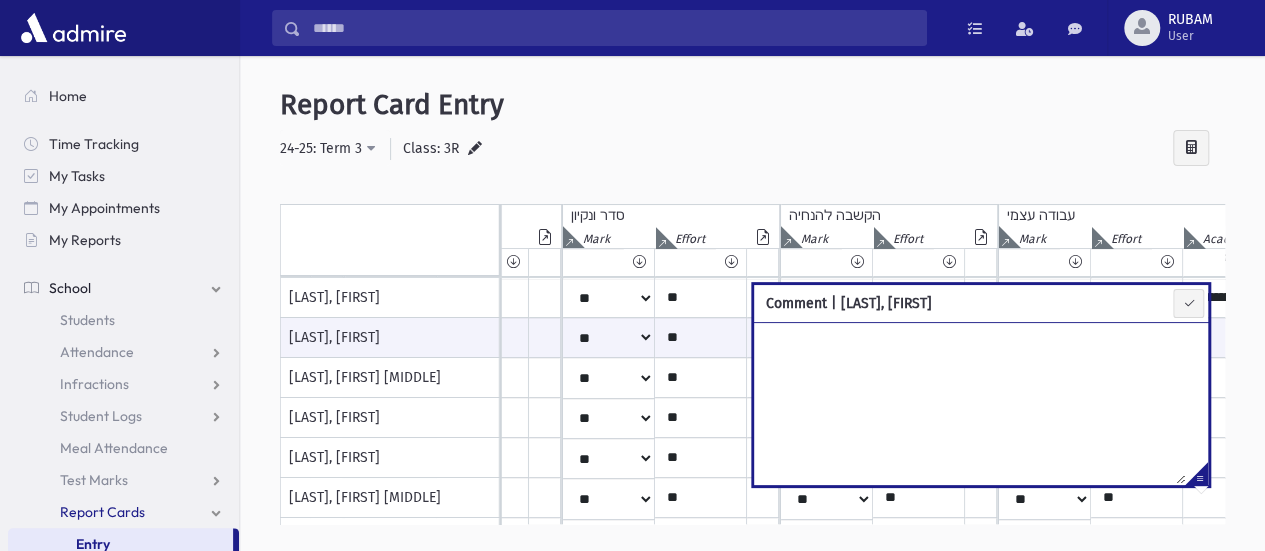 paste on "**********" 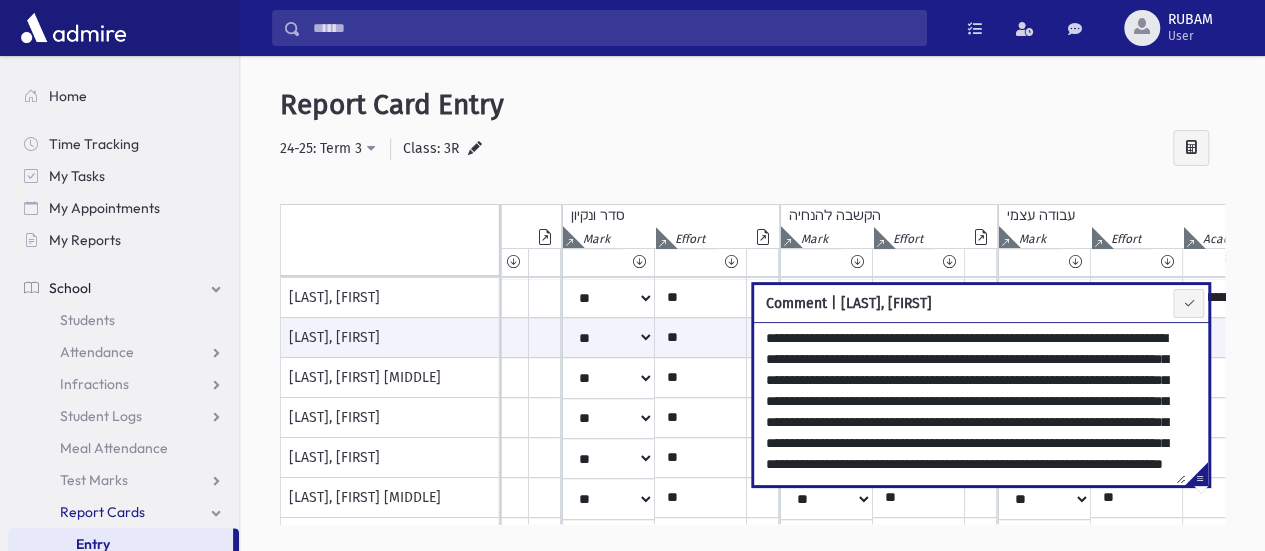 scroll, scrollTop: 52, scrollLeft: 0, axis: vertical 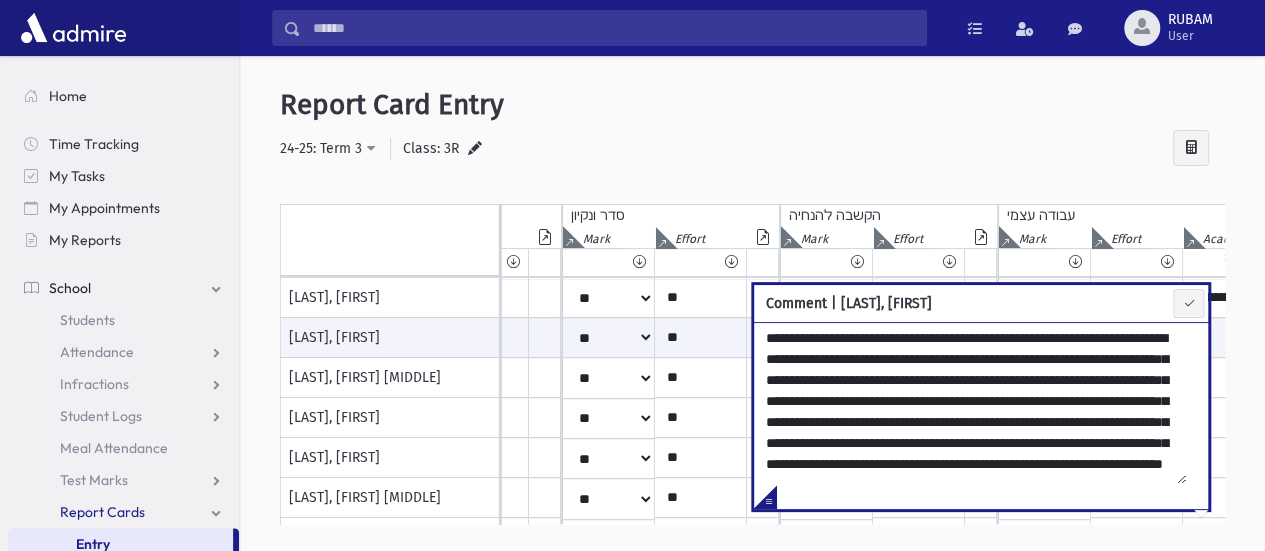 type on "**********" 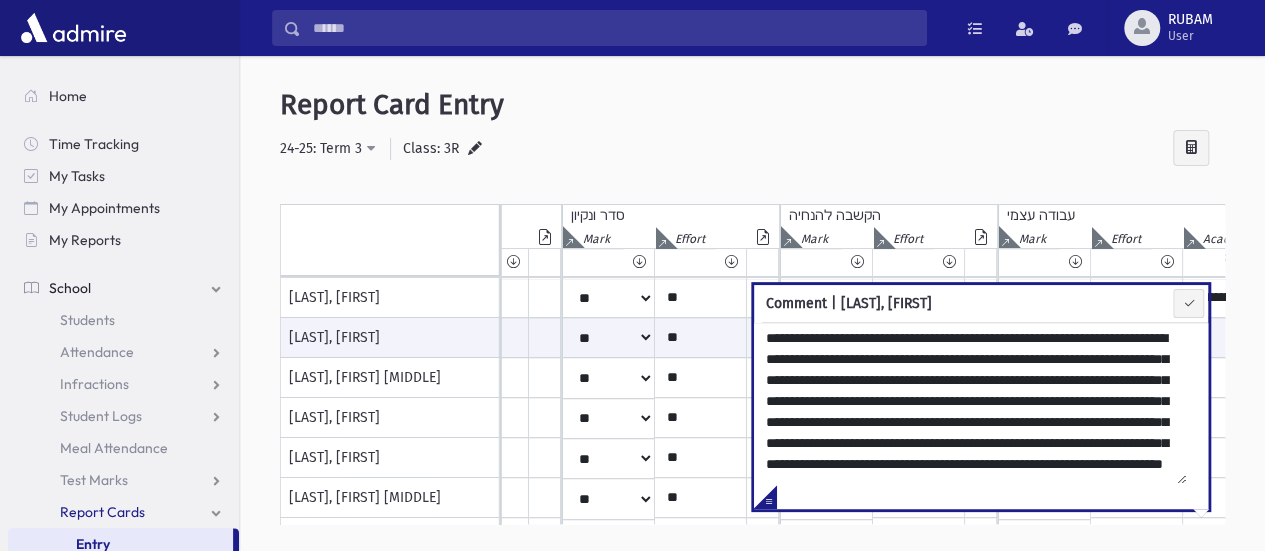 click on "**********" at bounding box center (752, 318) 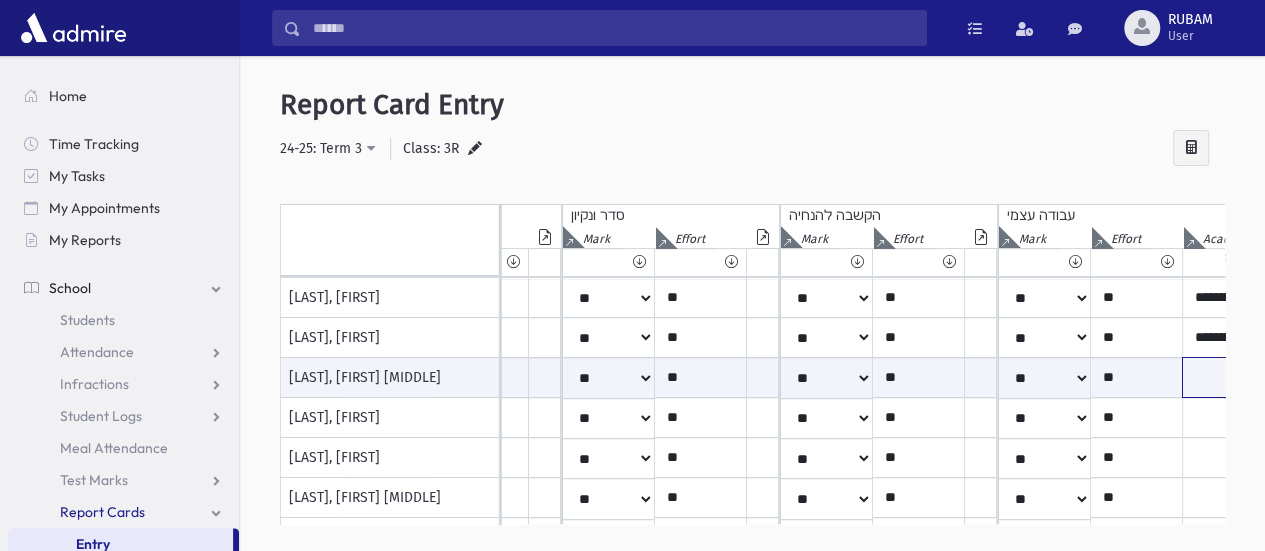 click at bounding box center (1413, 377) 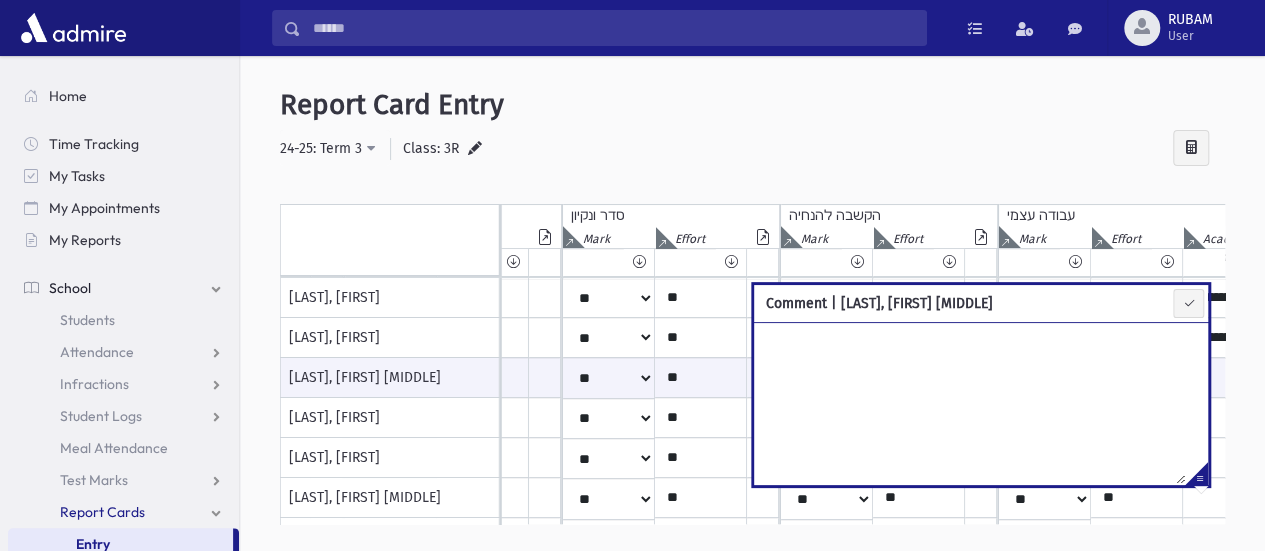 paste on "**********" 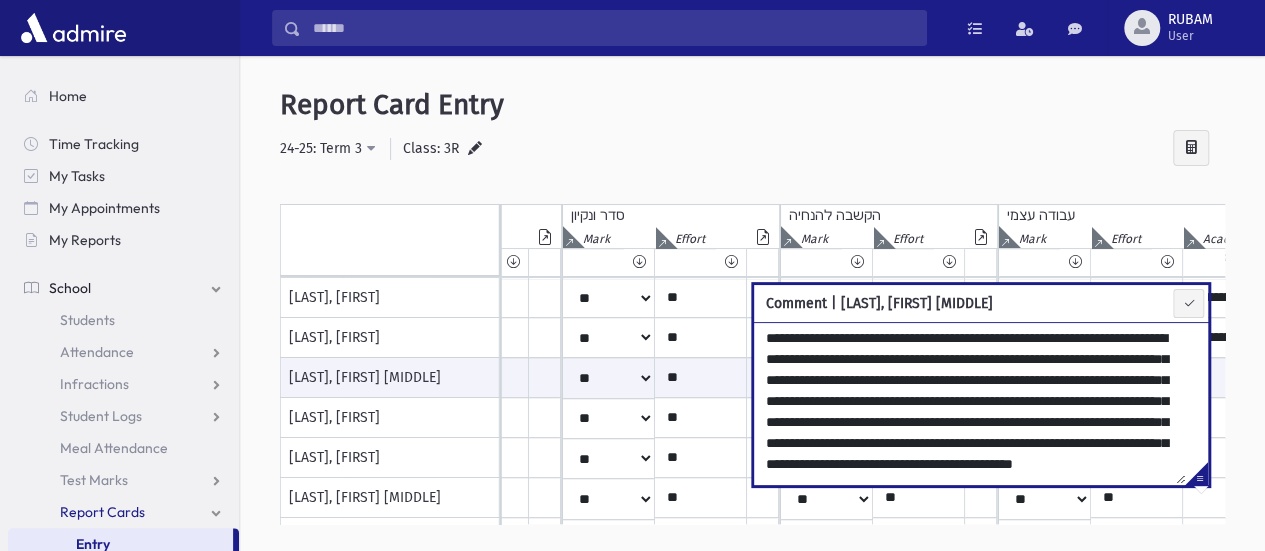 scroll, scrollTop: 30, scrollLeft: 0, axis: vertical 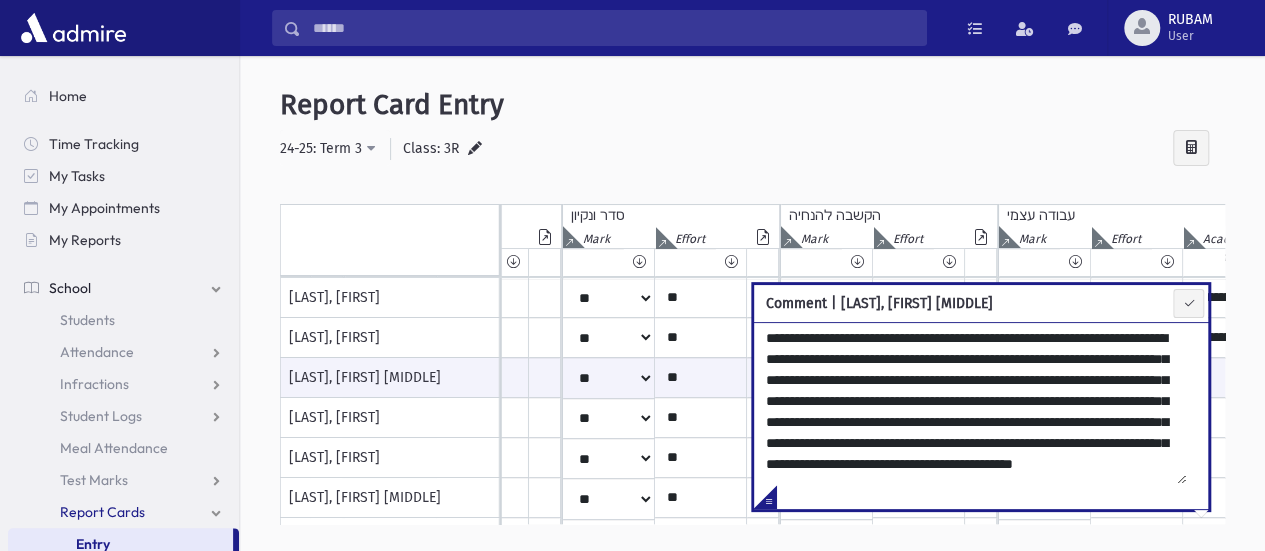 type on "**********" 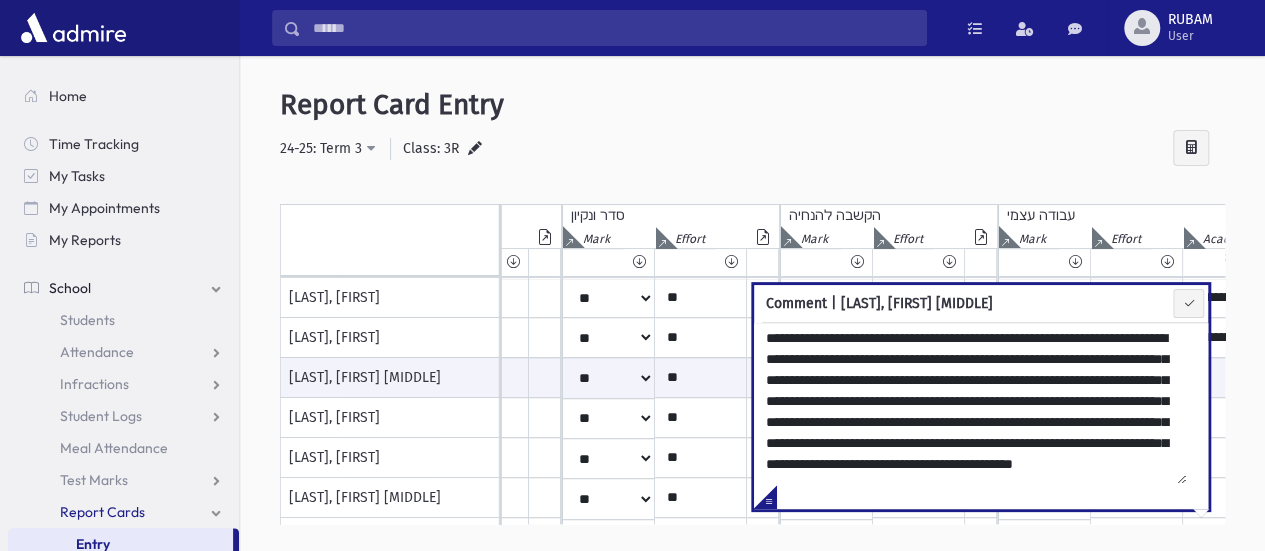 click on "**********" at bounding box center [752, 318] 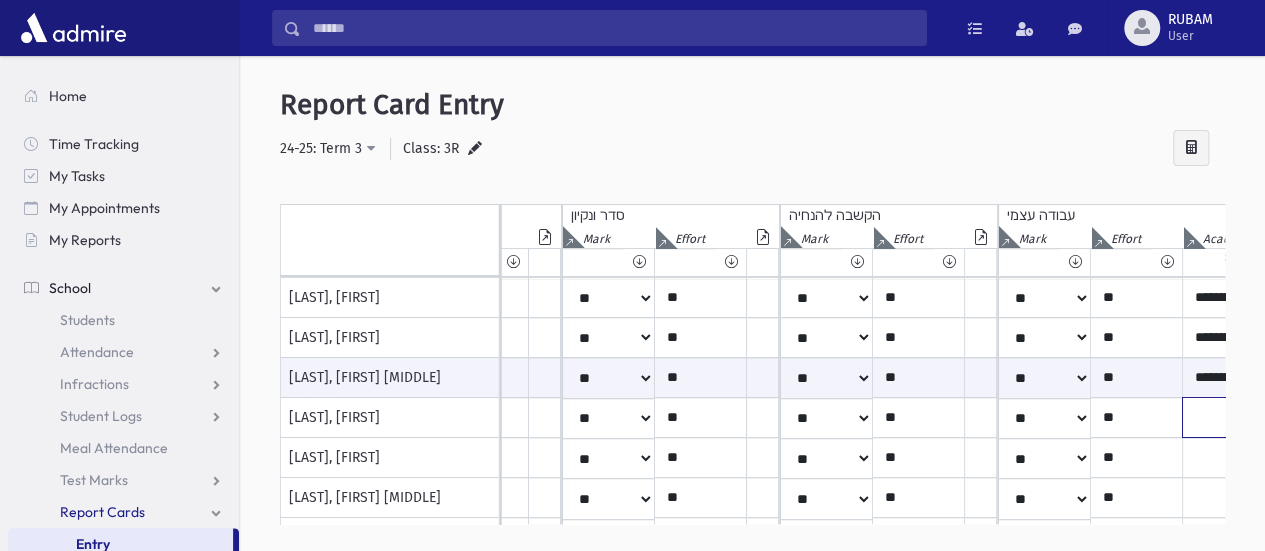 click at bounding box center (1413, 298) 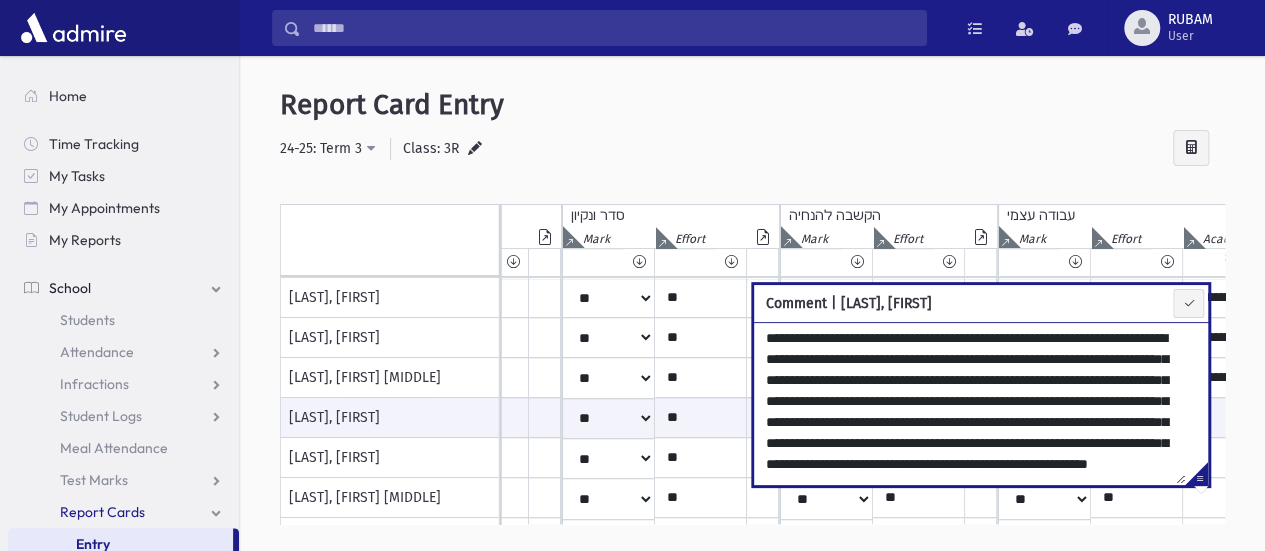 scroll, scrollTop: 52, scrollLeft: 0, axis: vertical 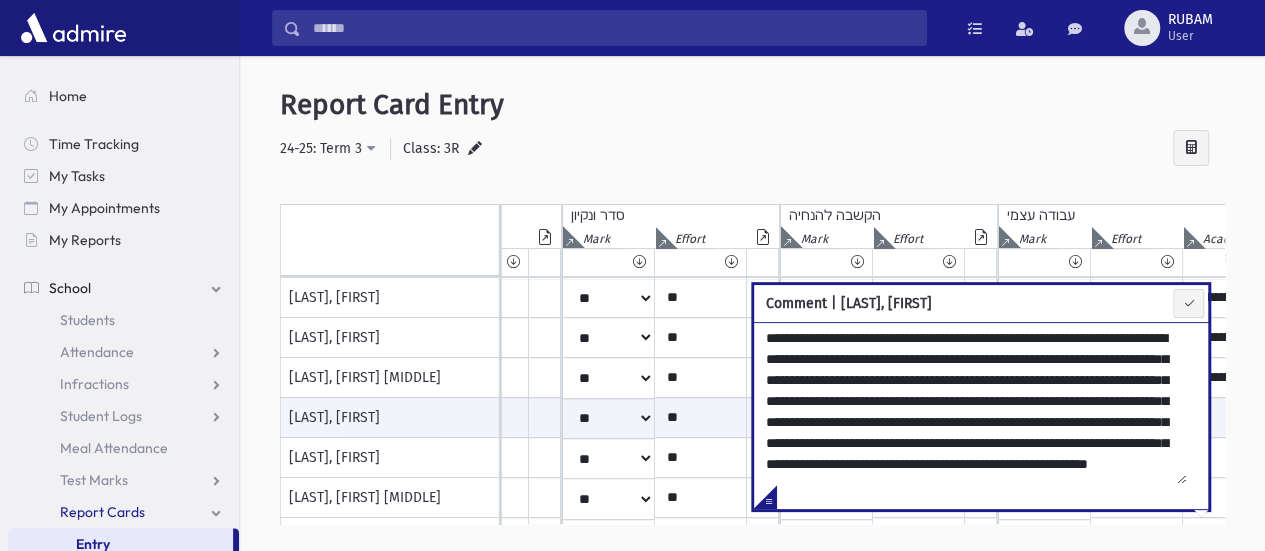 type on "**********" 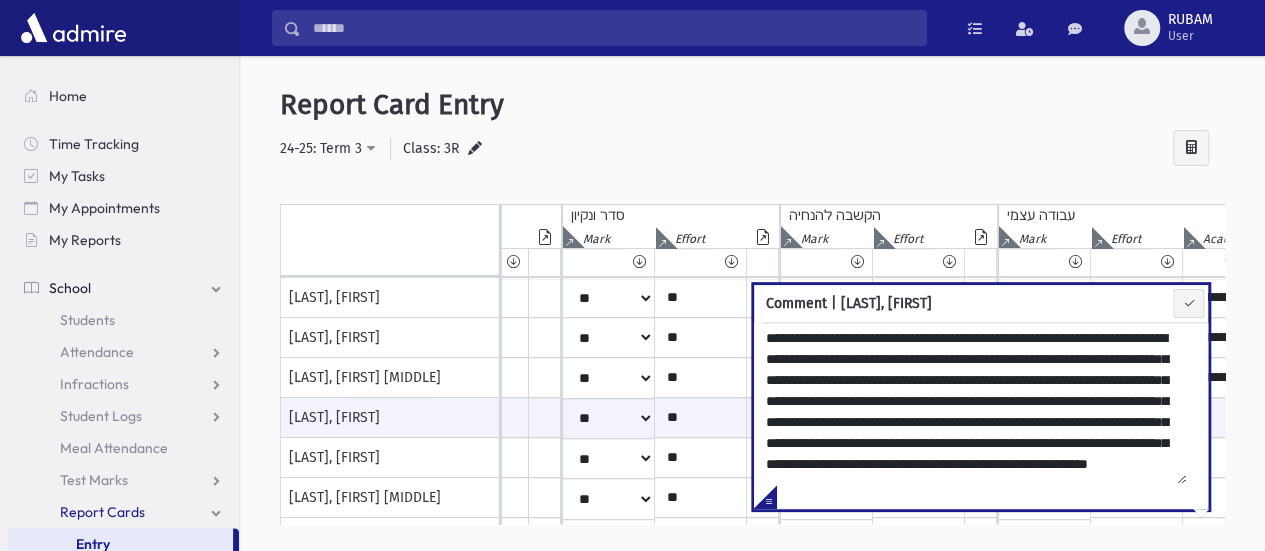 click at bounding box center [995, 194] 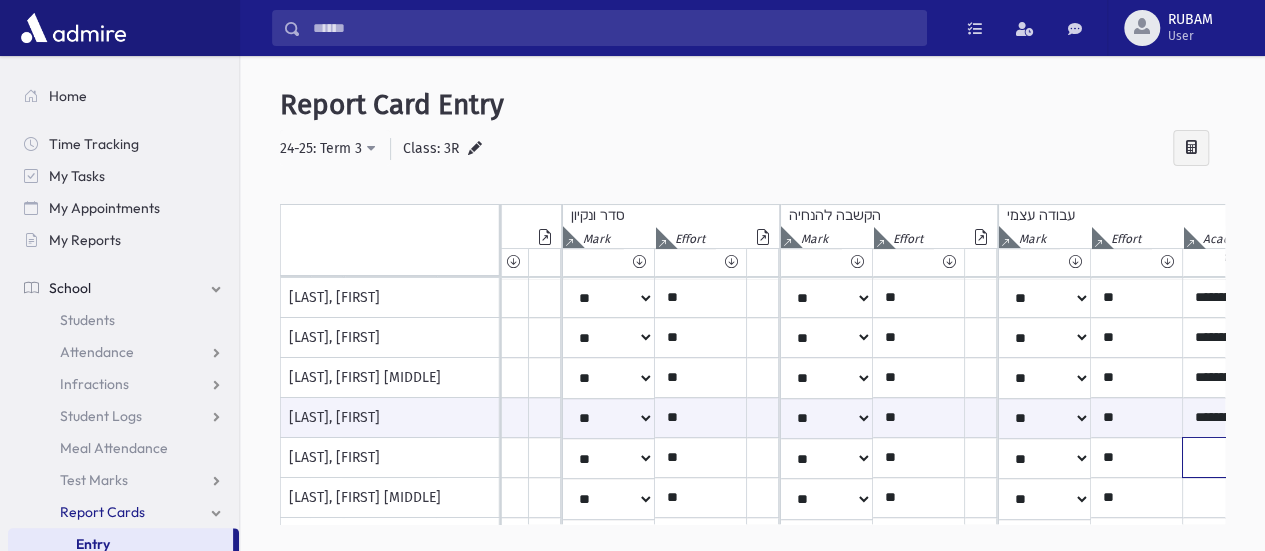 click at bounding box center [1413, 298] 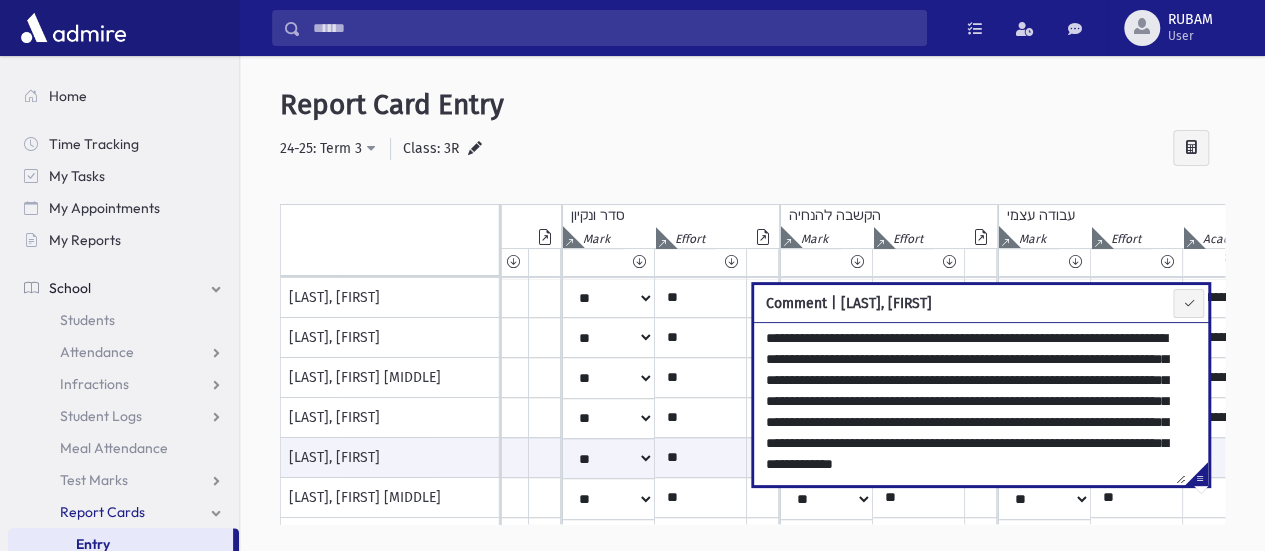 scroll, scrollTop: 30, scrollLeft: 0, axis: vertical 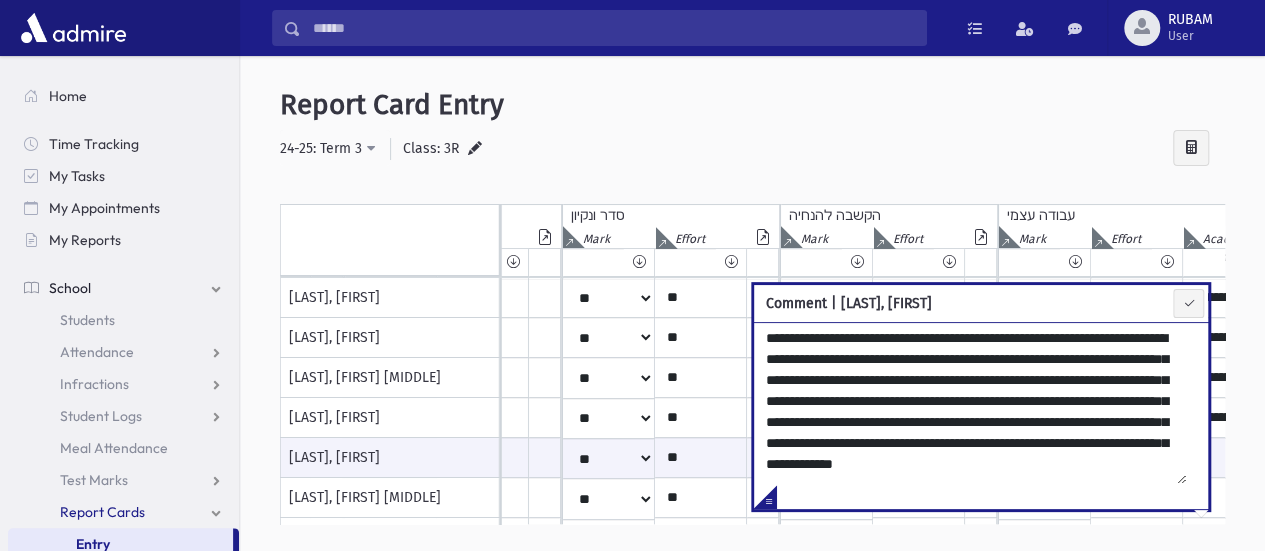 type on "**********" 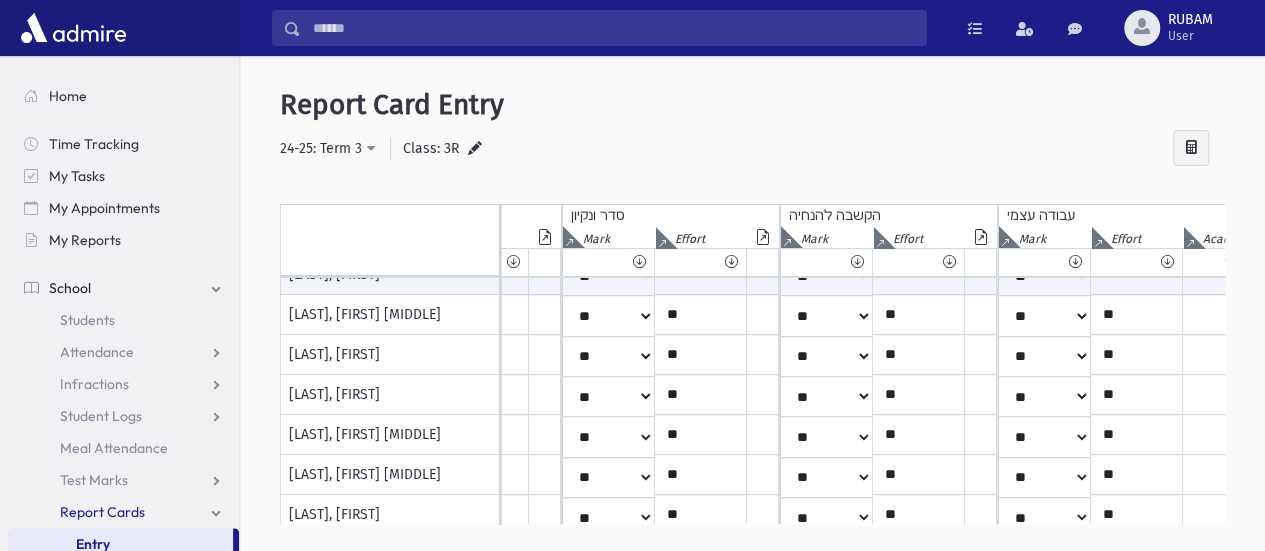 scroll, scrollTop: 182, scrollLeft: 2773, axis: both 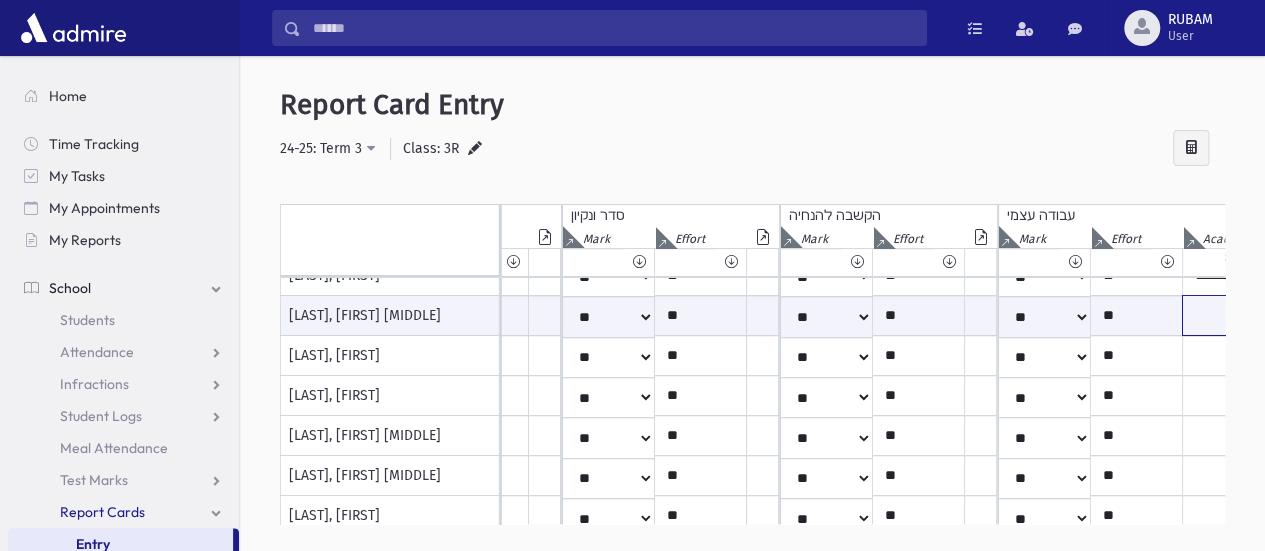 click at bounding box center [1413, 315] 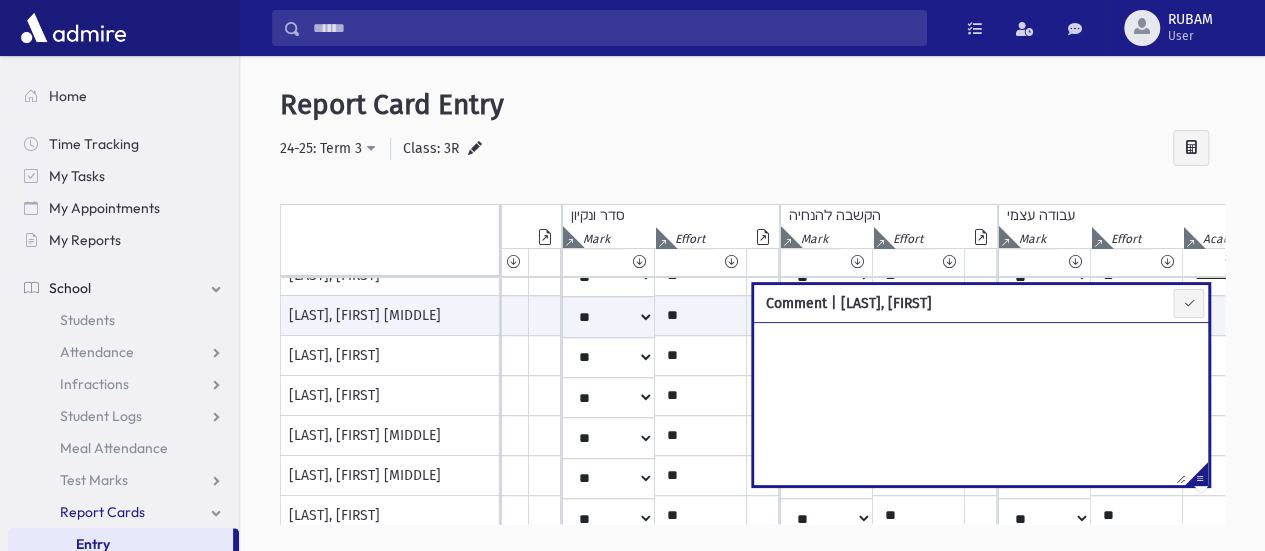 click at bounding box center [969, 403] 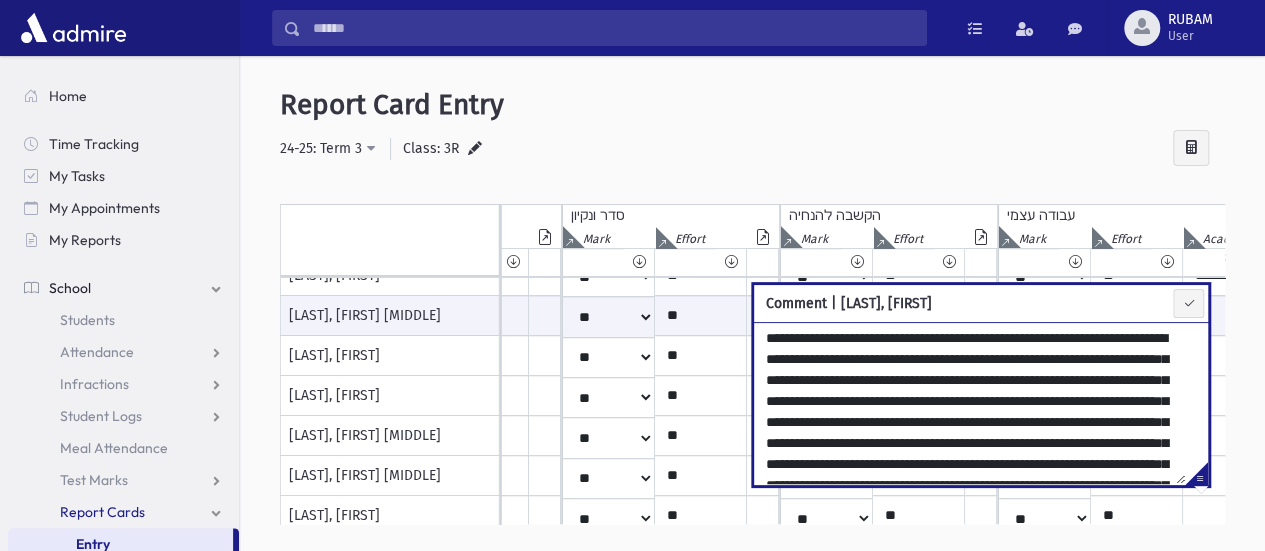 scroll, scrollTop: 114, scrollLeft: 0, axis: vertical 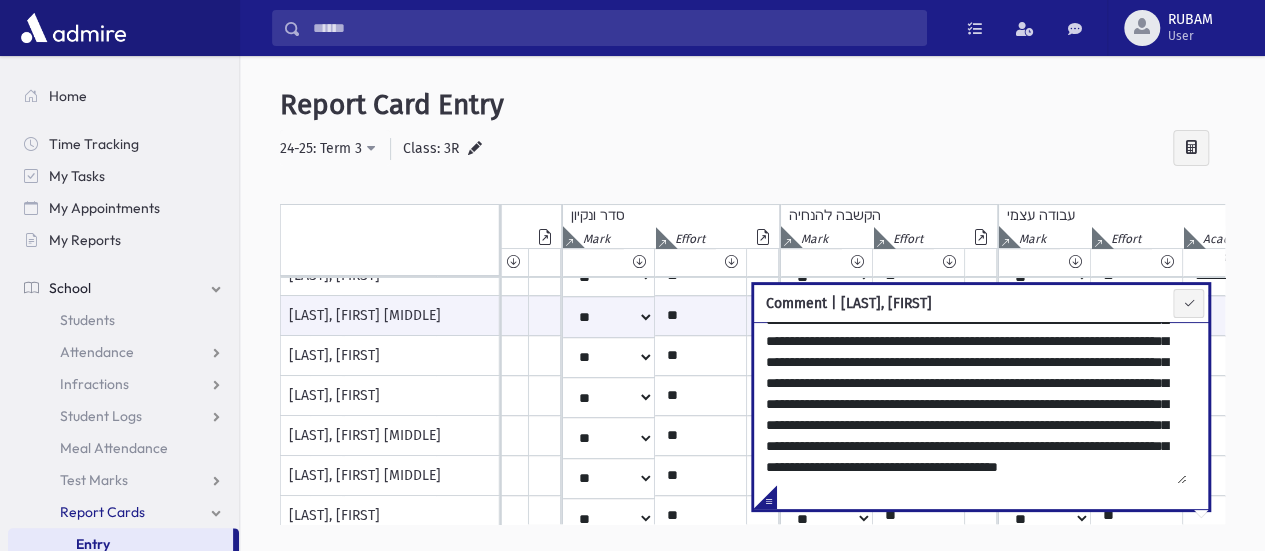 type on "**********" 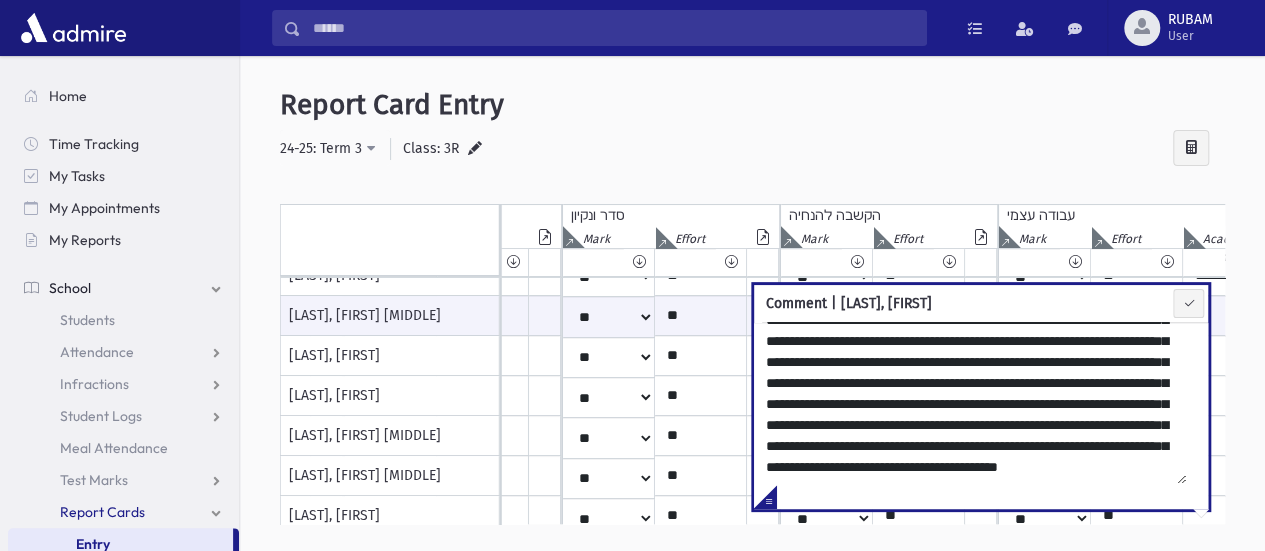 click on "**********" at bounding box center (752, 318) 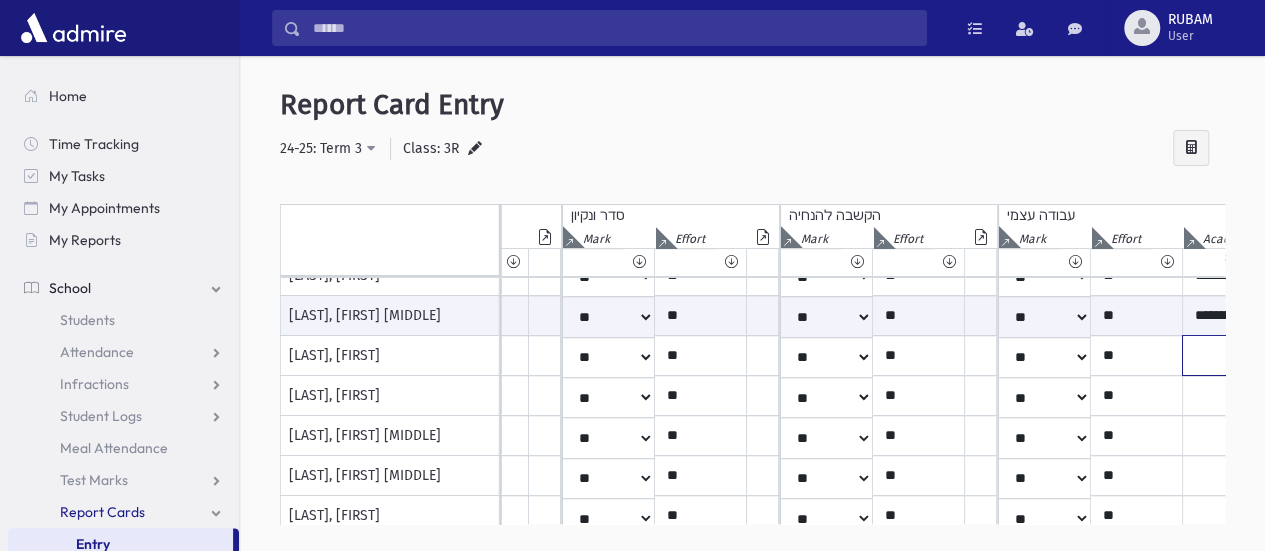 click at bounding box center (1413, 116) 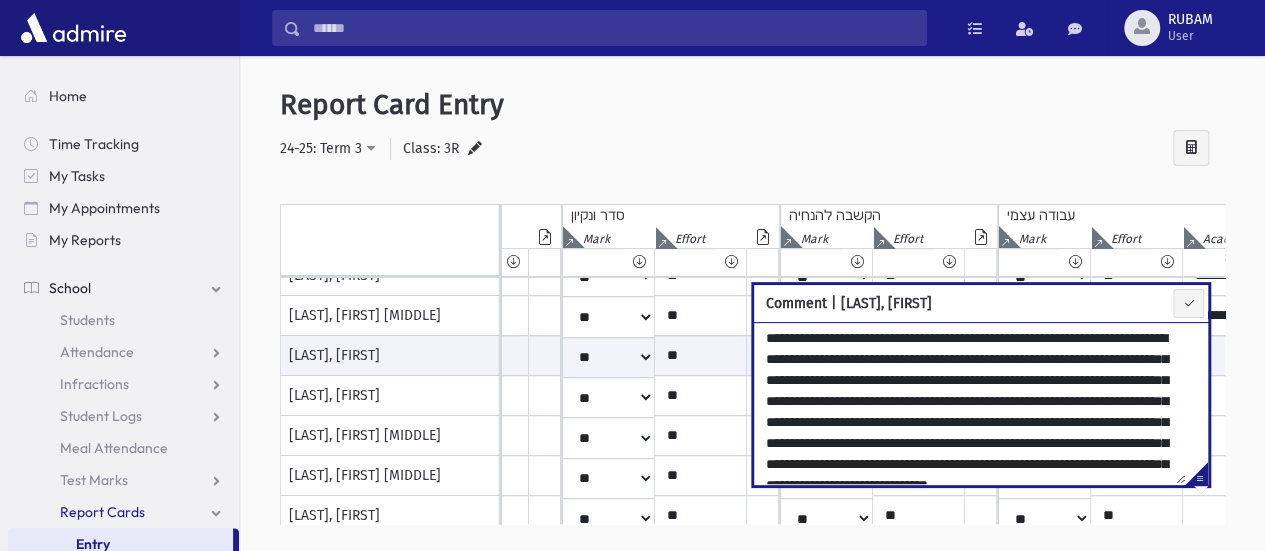 scroll, scrollTop: 52, scrollLeft: 0, axis: vertical 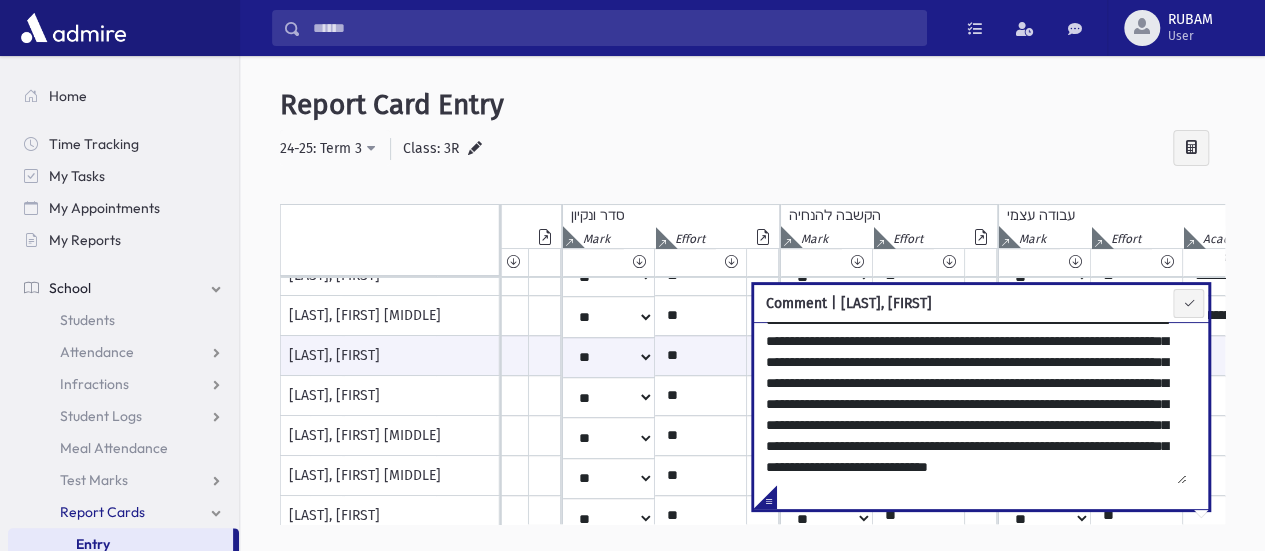 type on "**********" 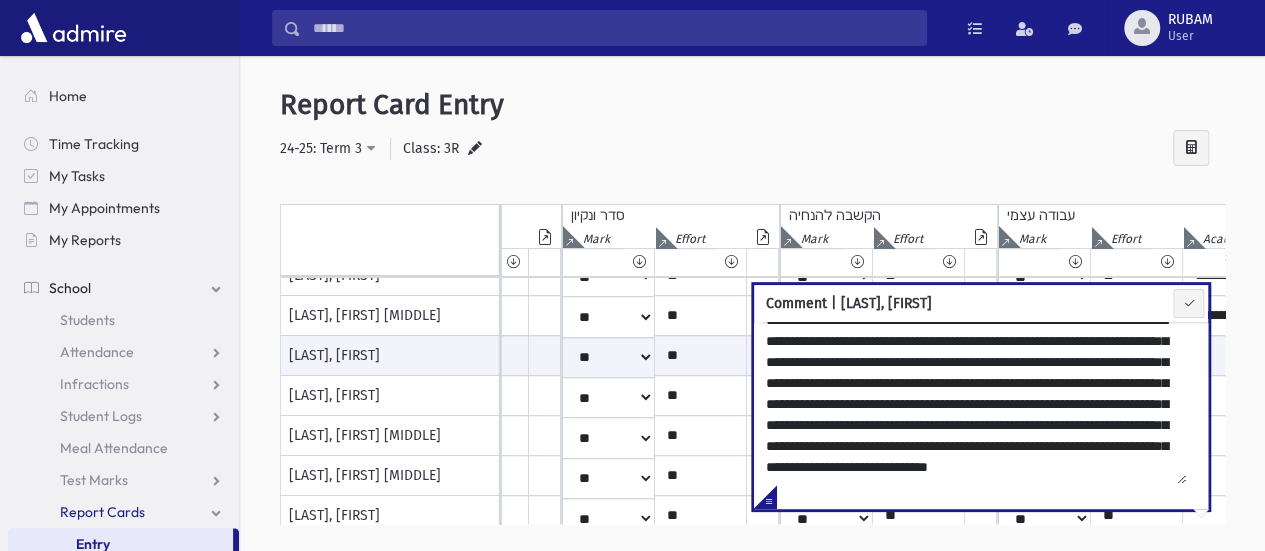 click at bounding box center (995, 194) 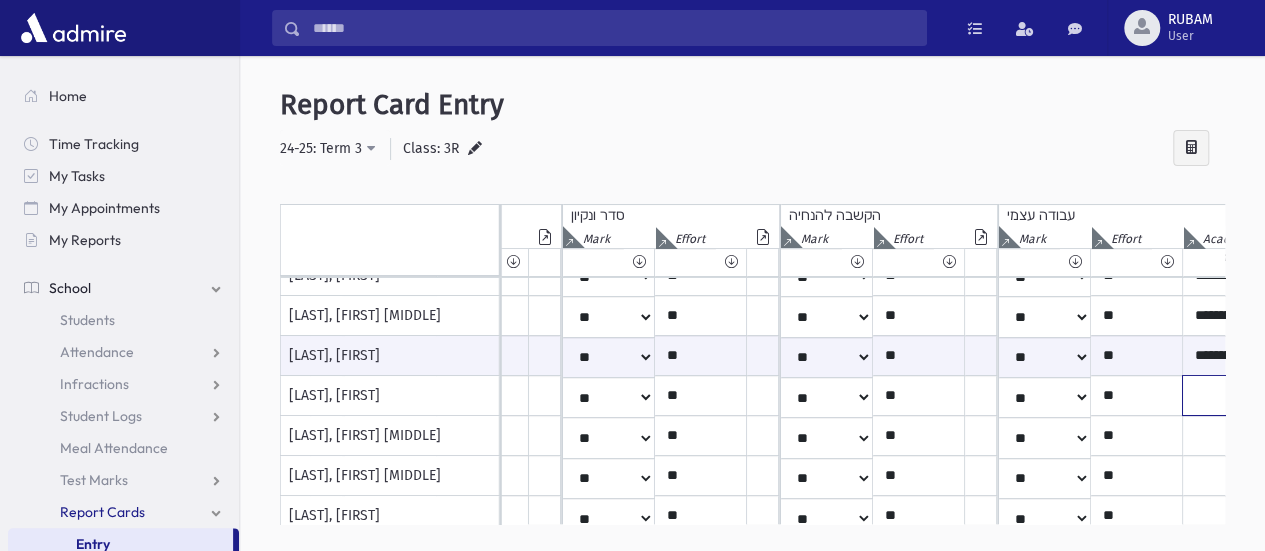click at bounding box center [1413, 116] 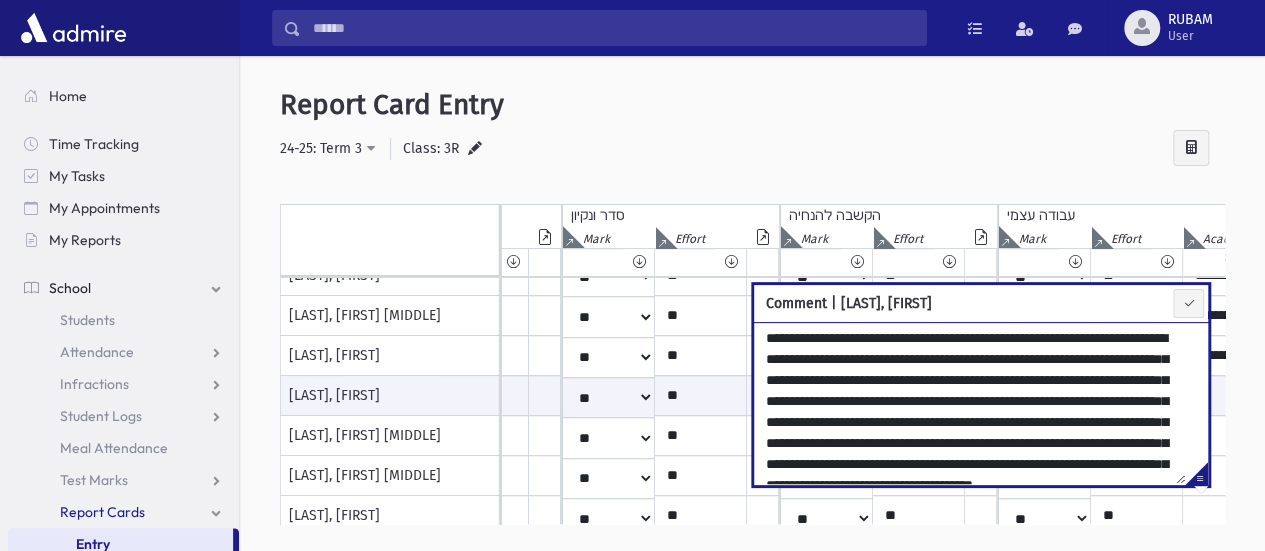 scroll, scrollTop: 52, scrollLeft: 0, axis: vertical 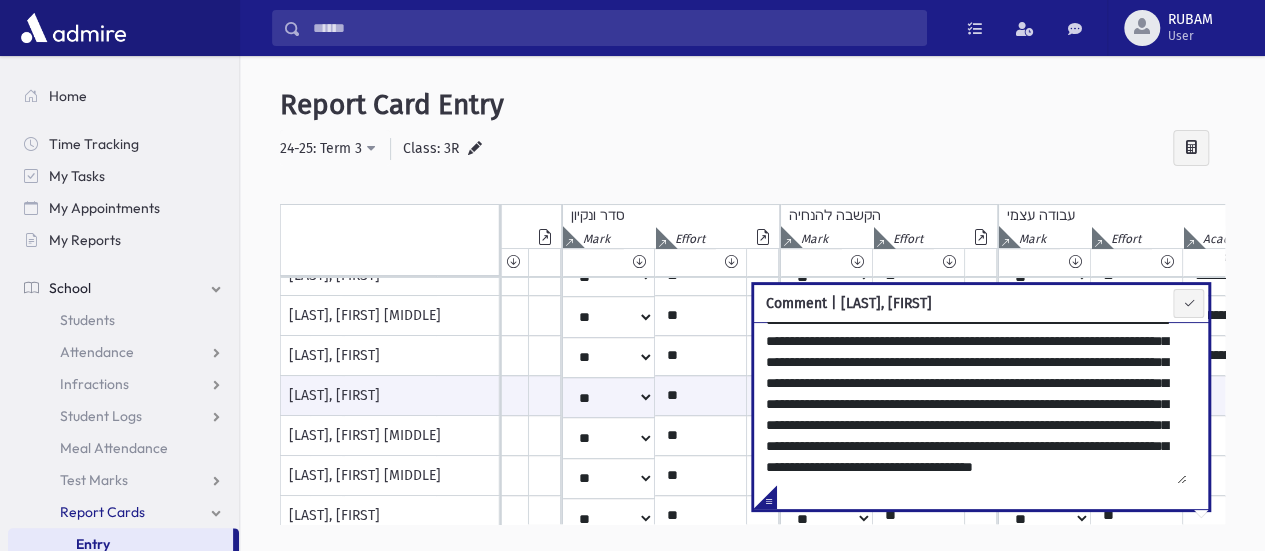 type on "**********" 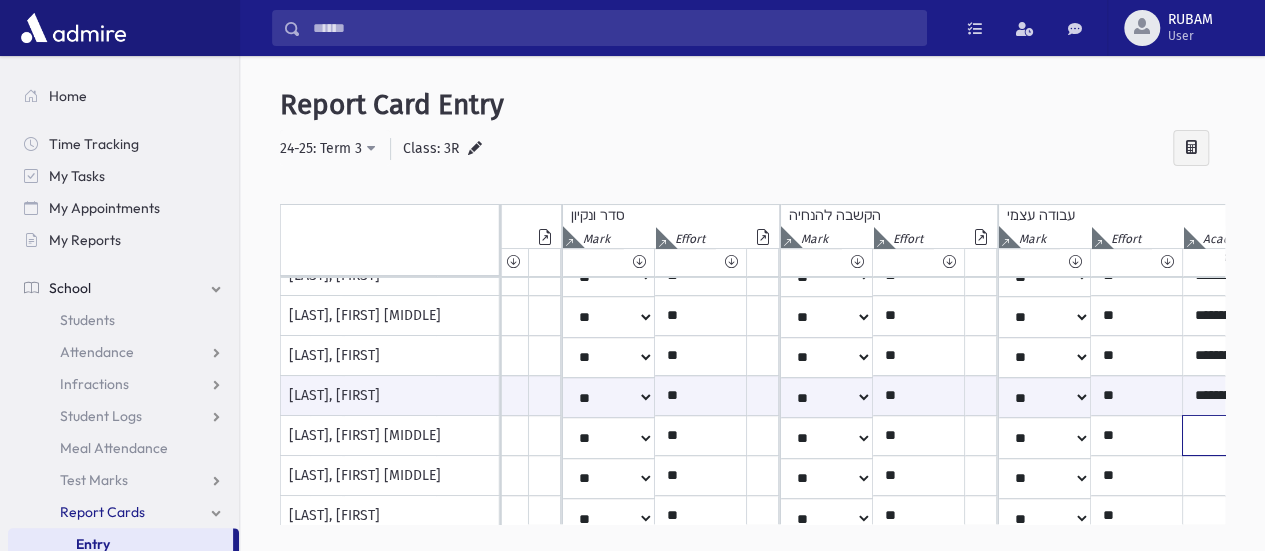 click at bounding box center (1413, 116) 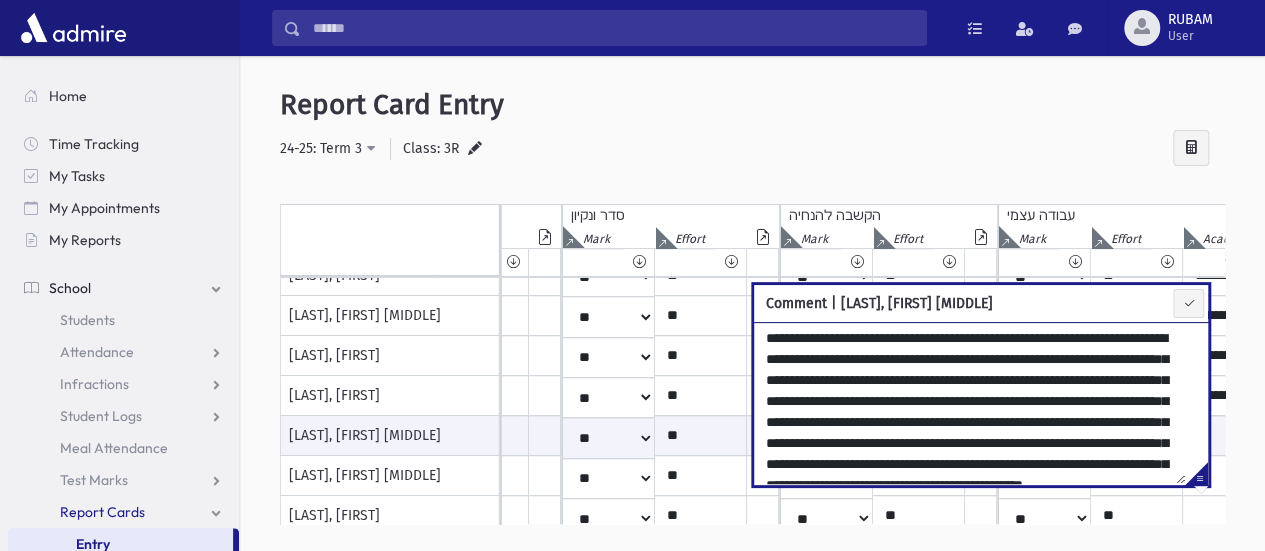 scroll, scrollTop: 72, scrollLeft: 0, axis: vertical 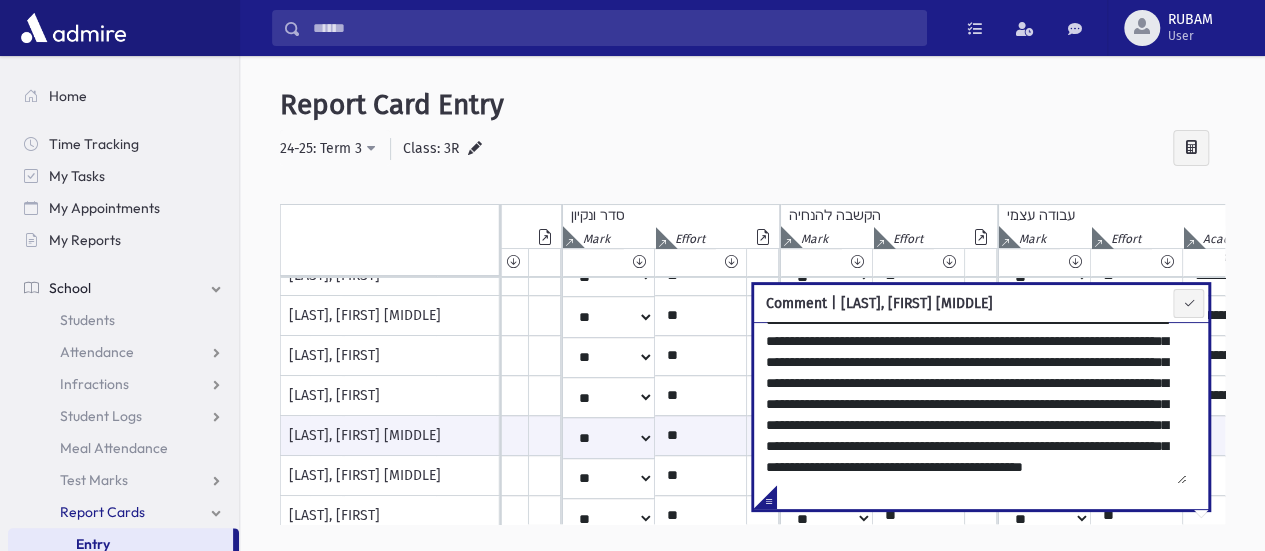 type on "**********" 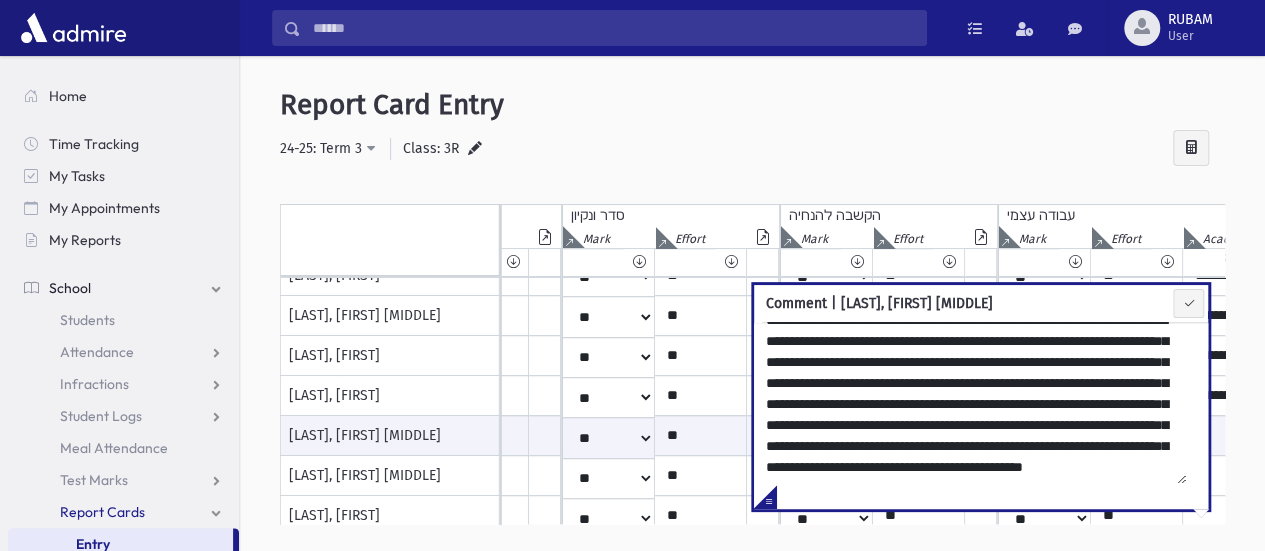 click on "**********" at bounding box center (752, 318) 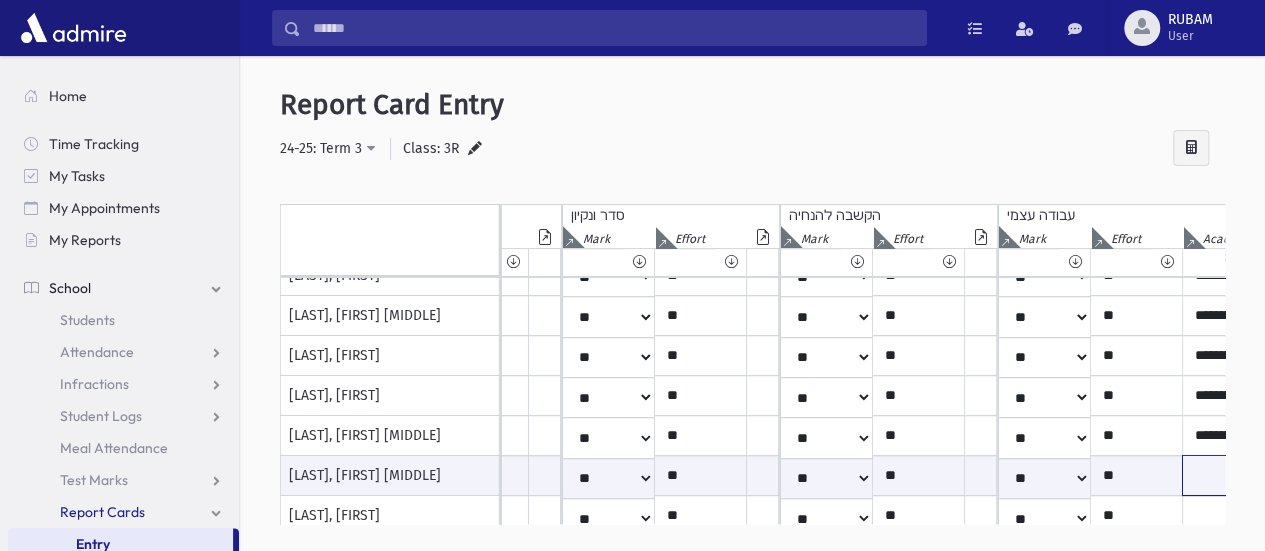 click at bounding box center [1413, 475] 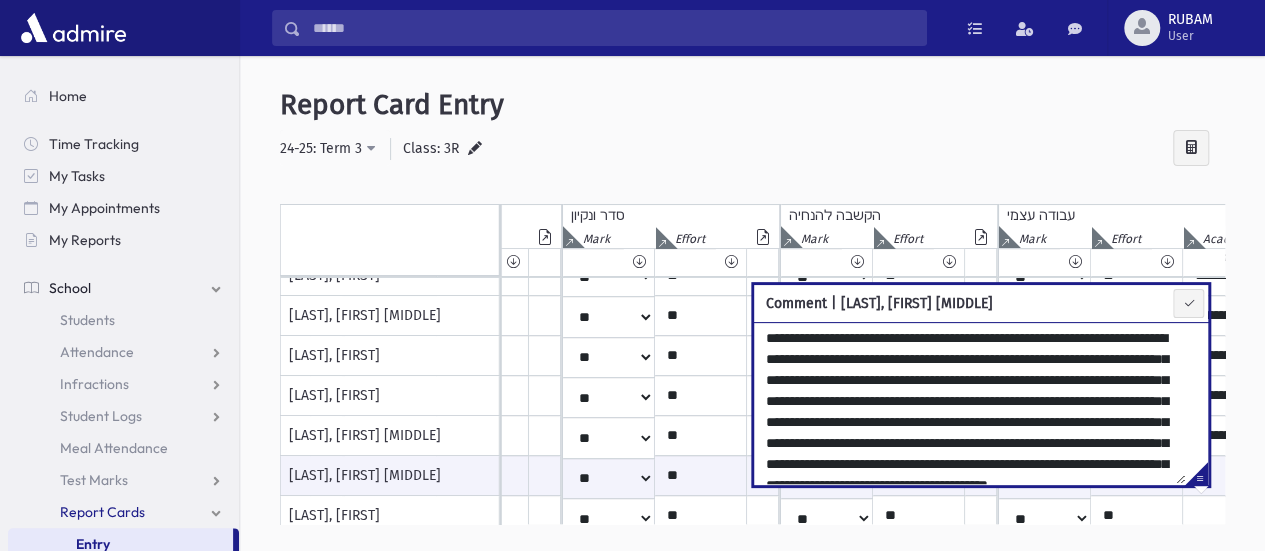 scroll, scrollTop: 52, scrollLeft: 0, axis: vertical 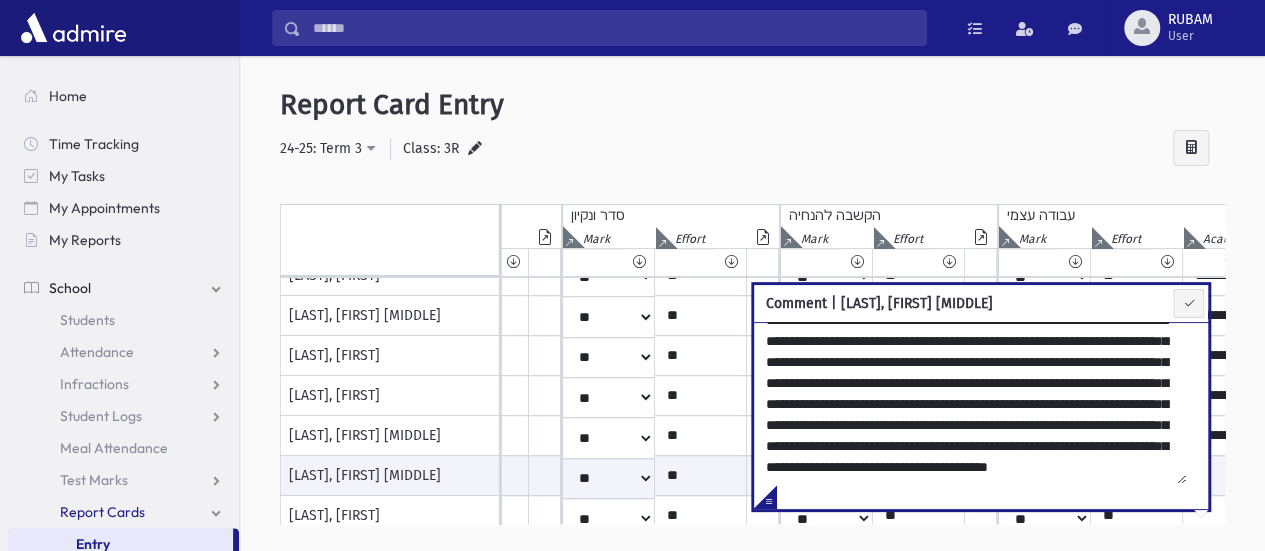 type on "**********" 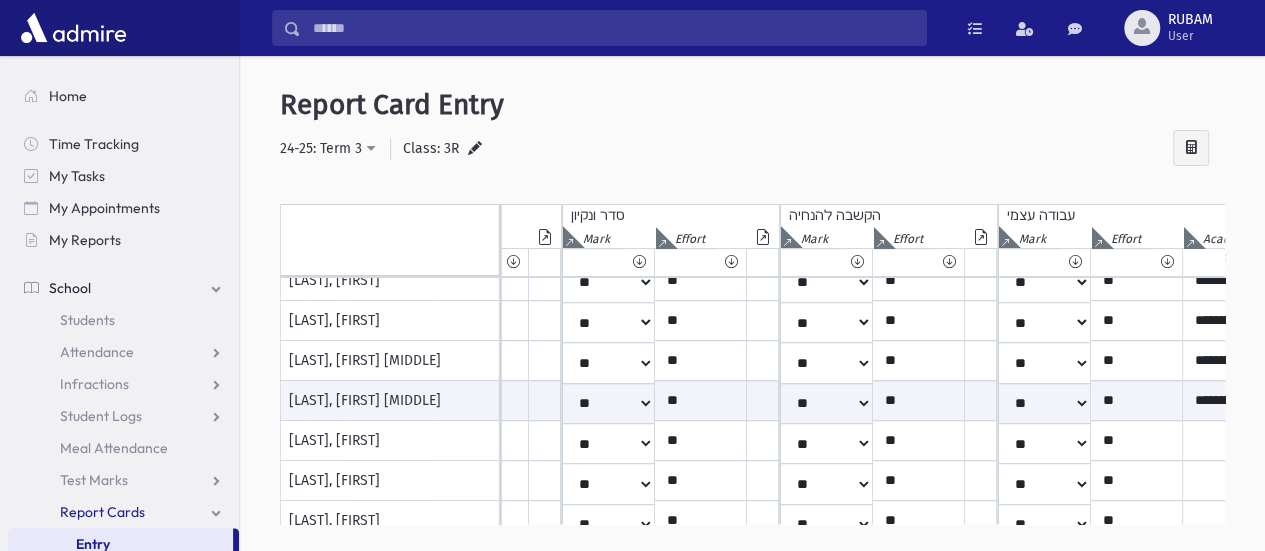scroll, scrollTop: 322, scrollLeft: 2773, axis: both 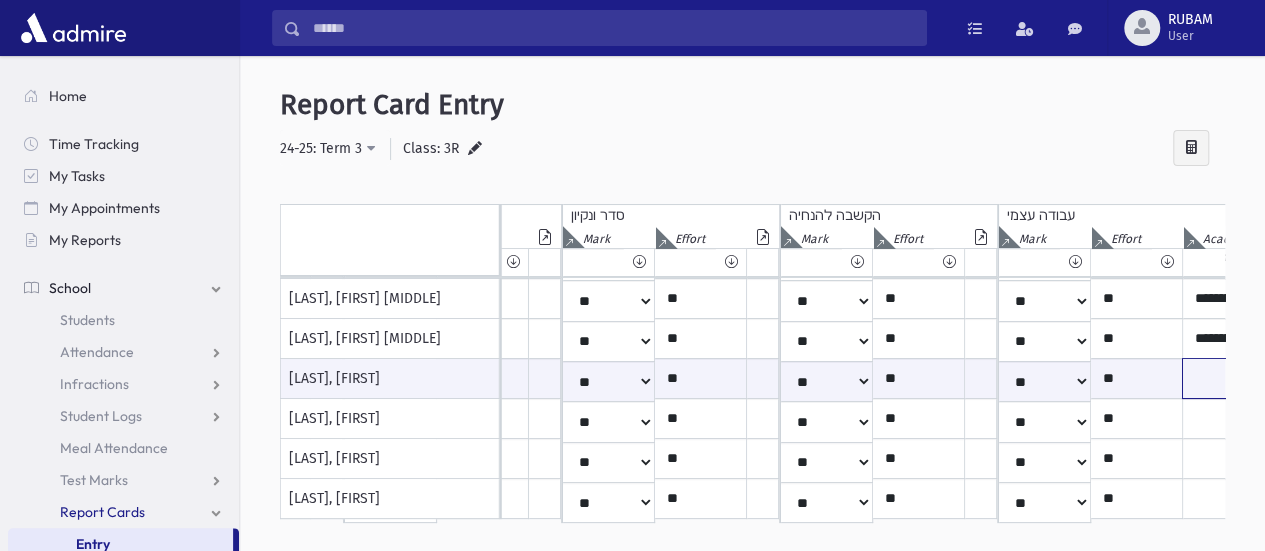 click at bounding box center (1413, 378) 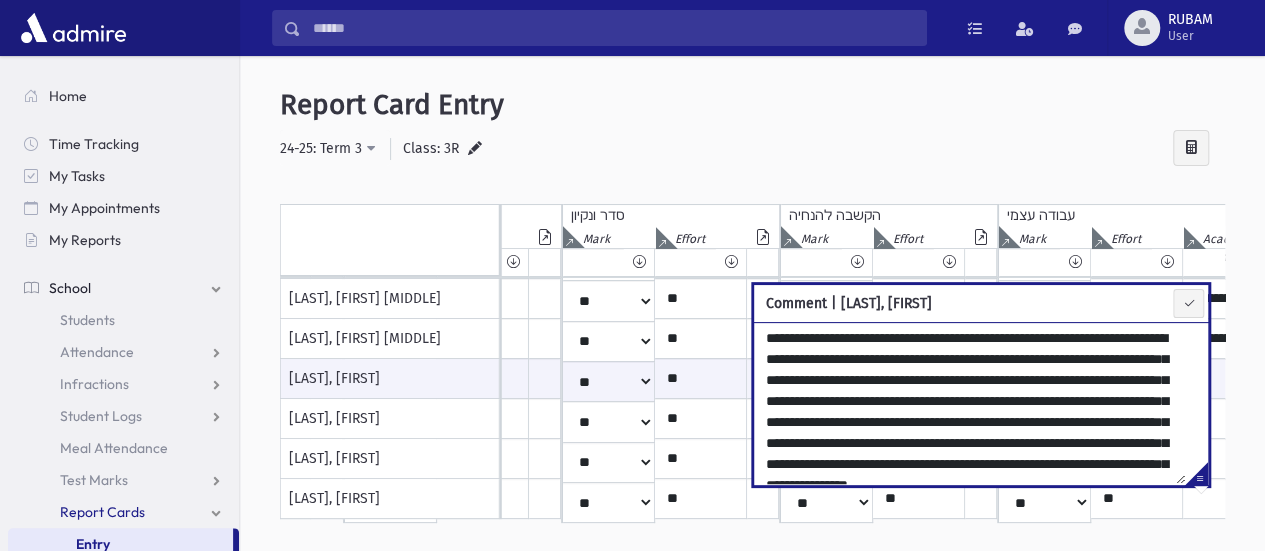 scroll, scrollTop: 52, scrollLeft: 0, axis: vertical 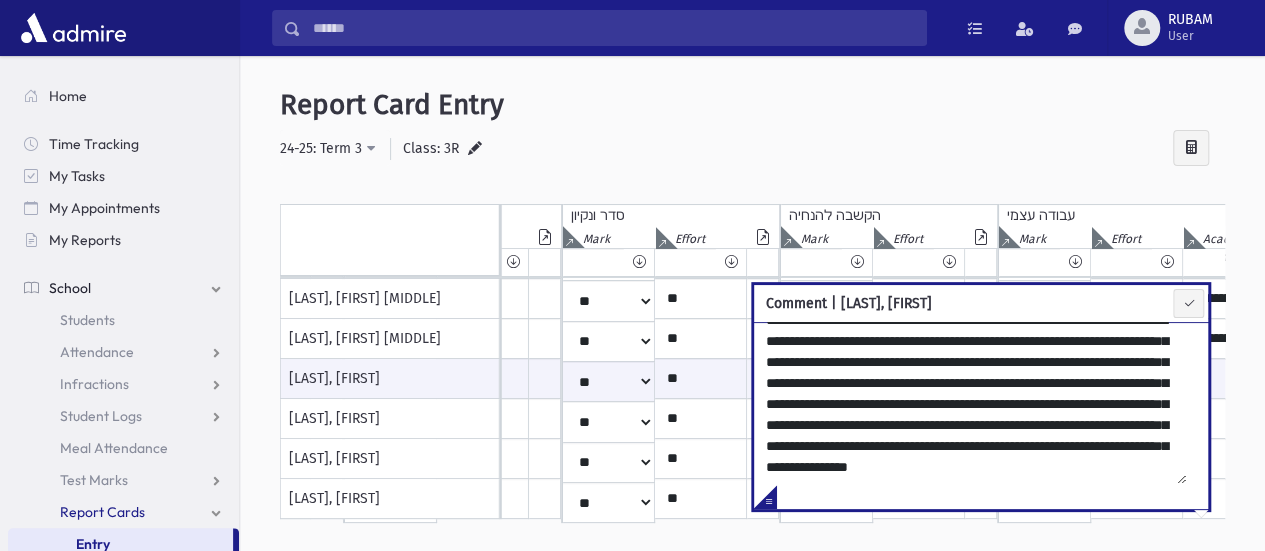 type on "**********" 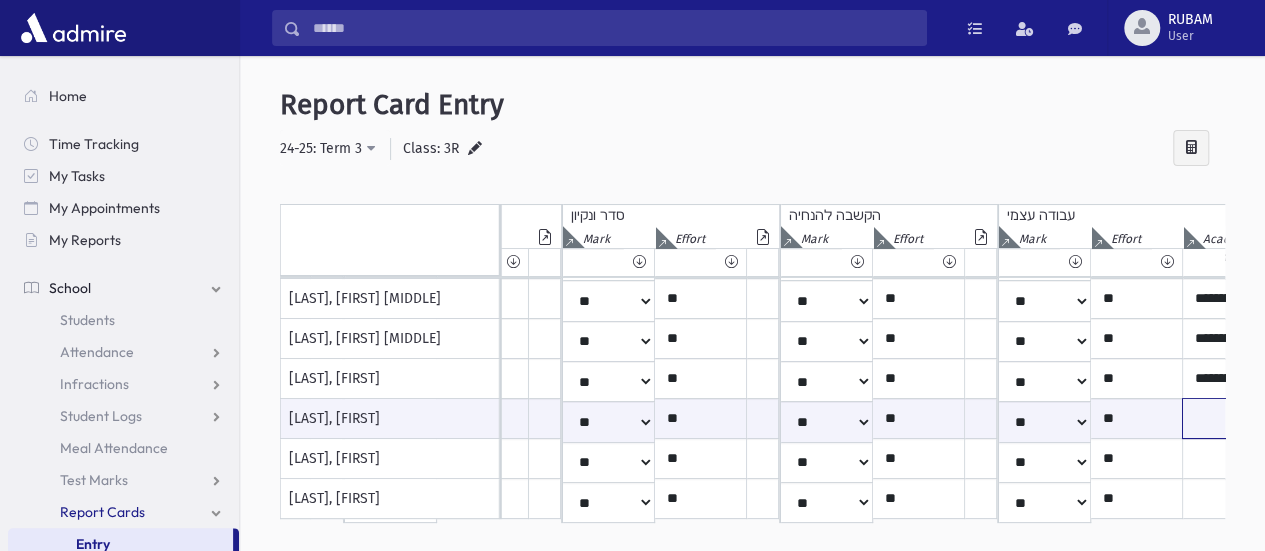 click at bounding box center [1413, 418] 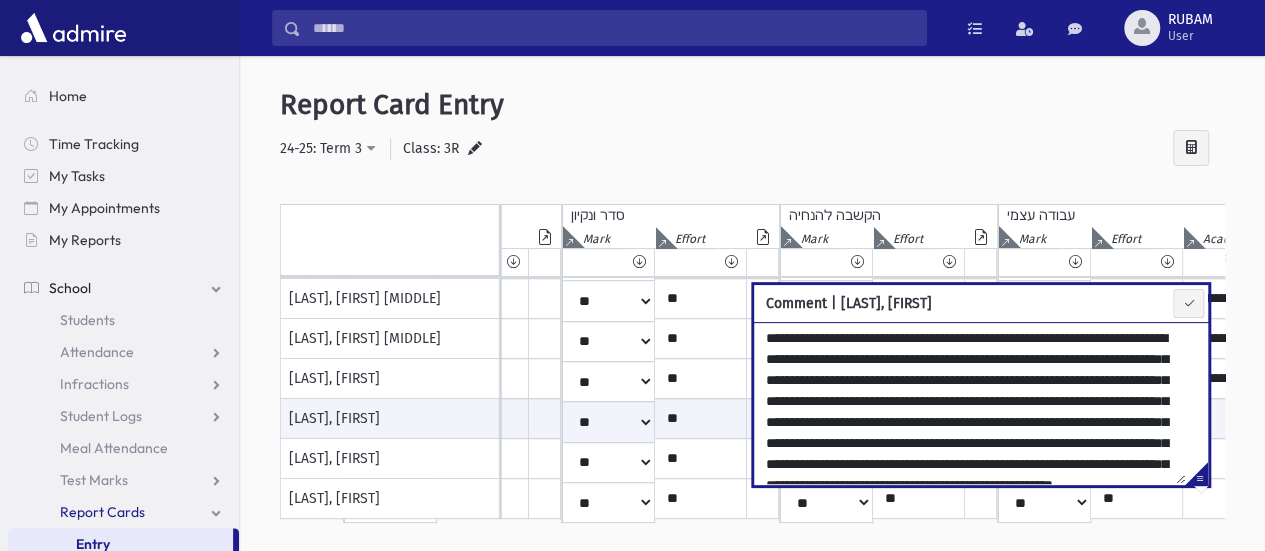 scroll, scrollTop: 72, scrollLeft: 0, axis: vertical 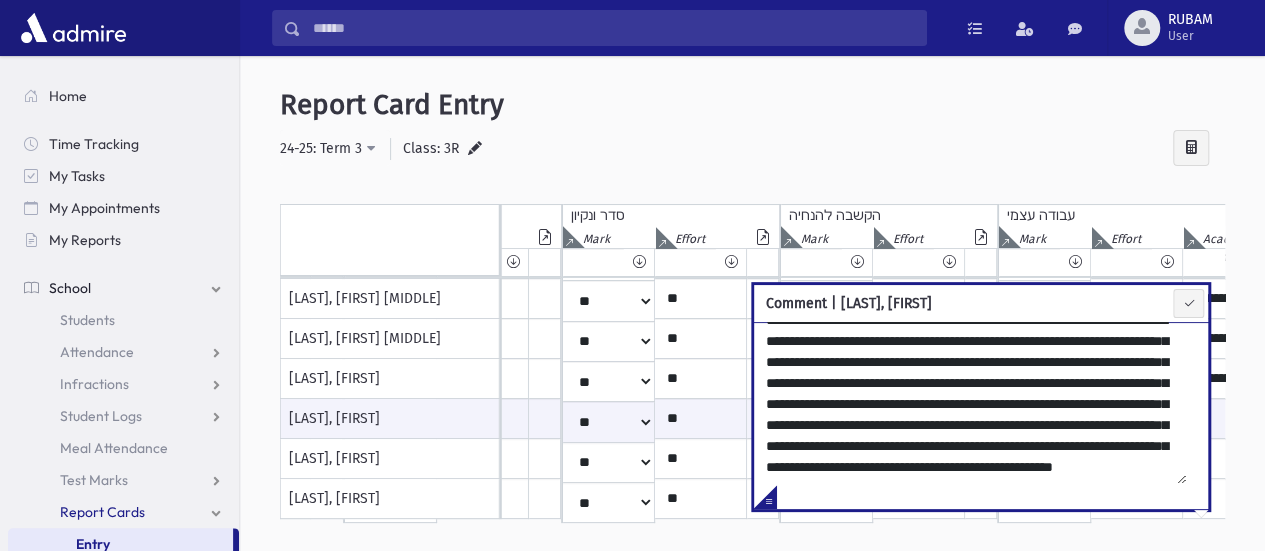 type on "**********" 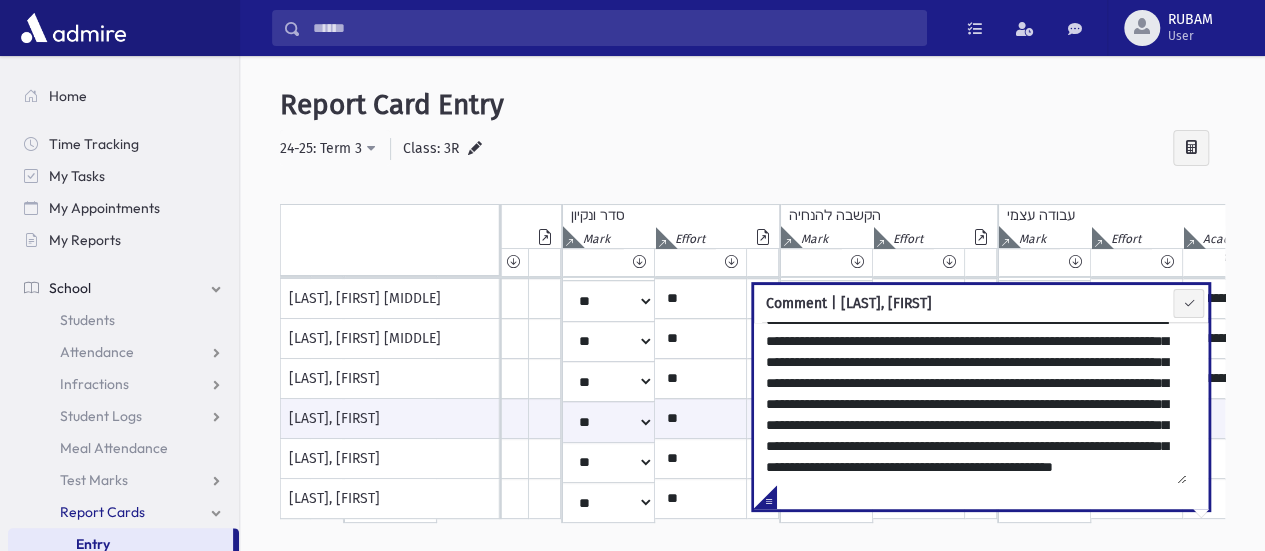 click on "**********" at bounding box center [752, 149] 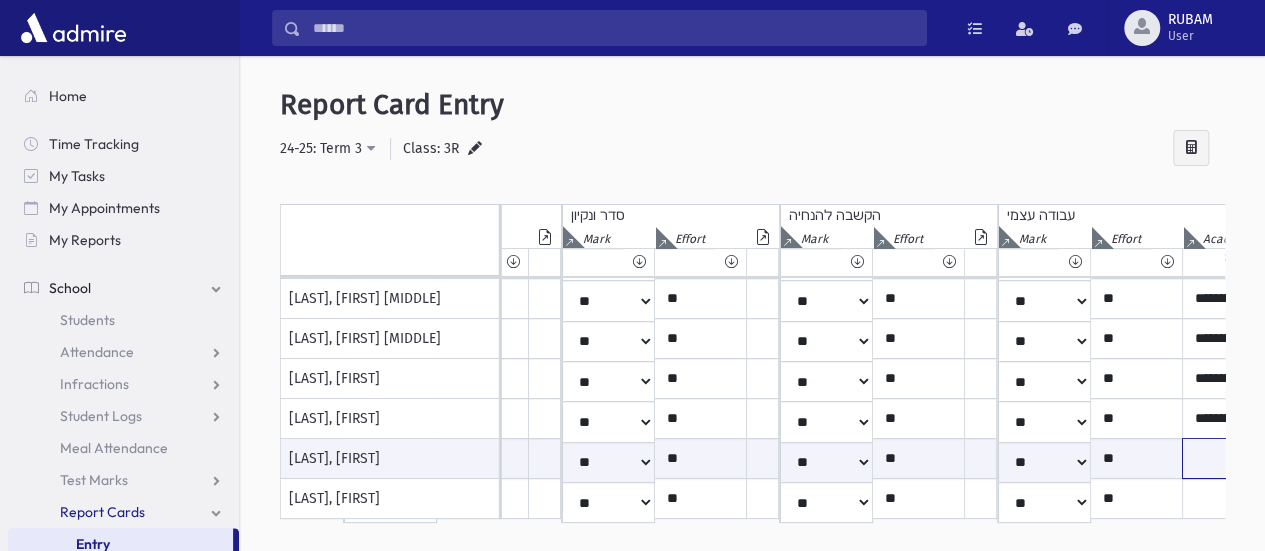 click at bounding box center [1413, 458] 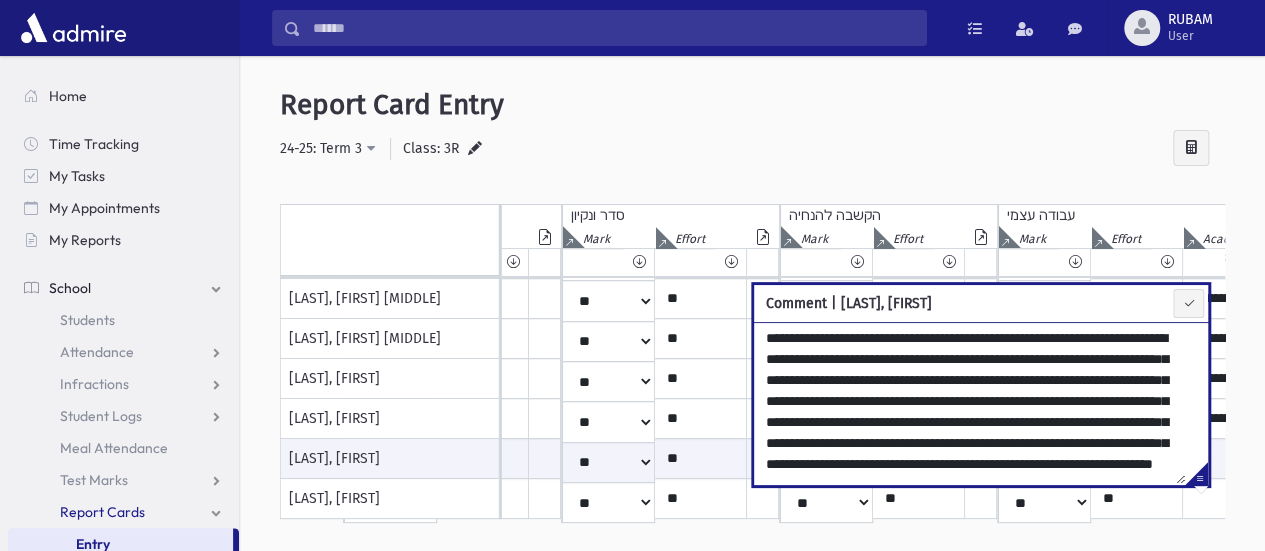scroll, scrollTop: 52, scrollLeft: 0, axis: vertical 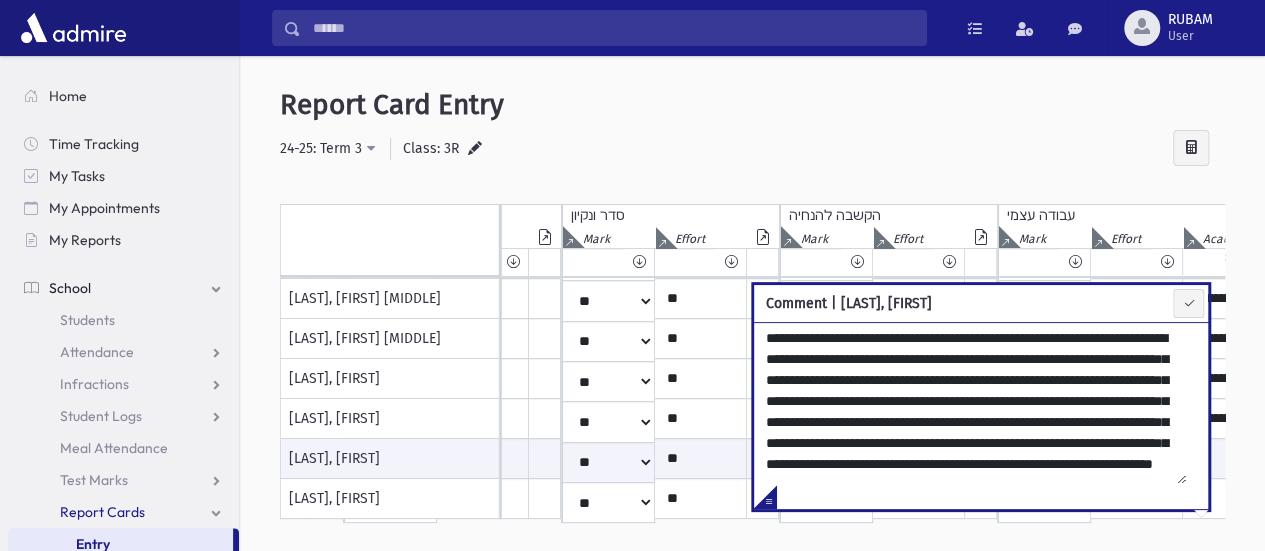 type on "**********" 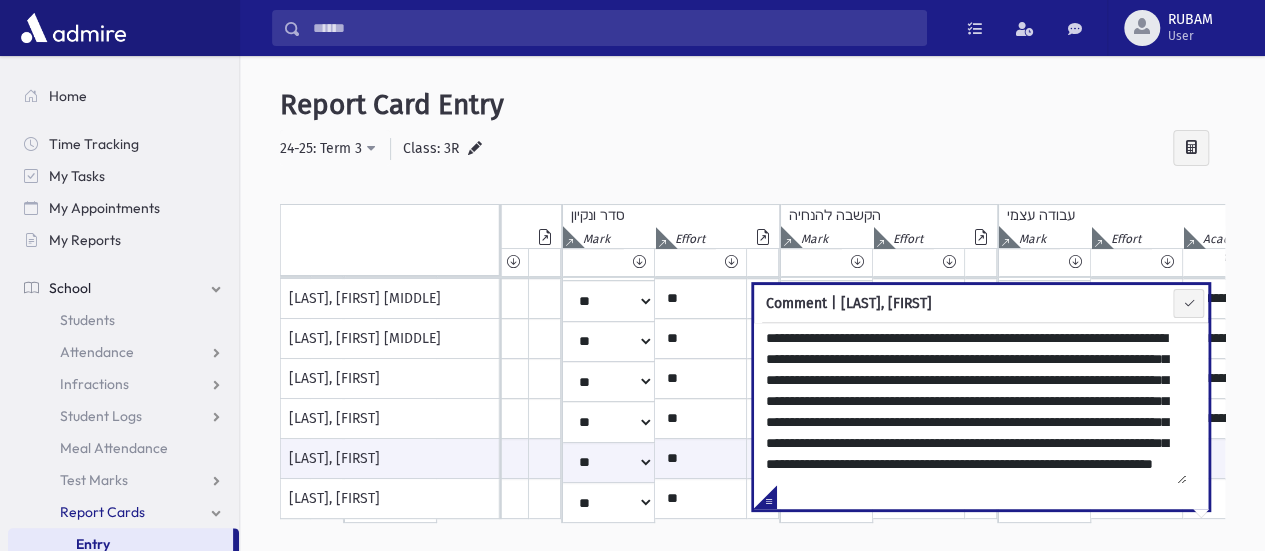 click at bounding box center (995, 194) 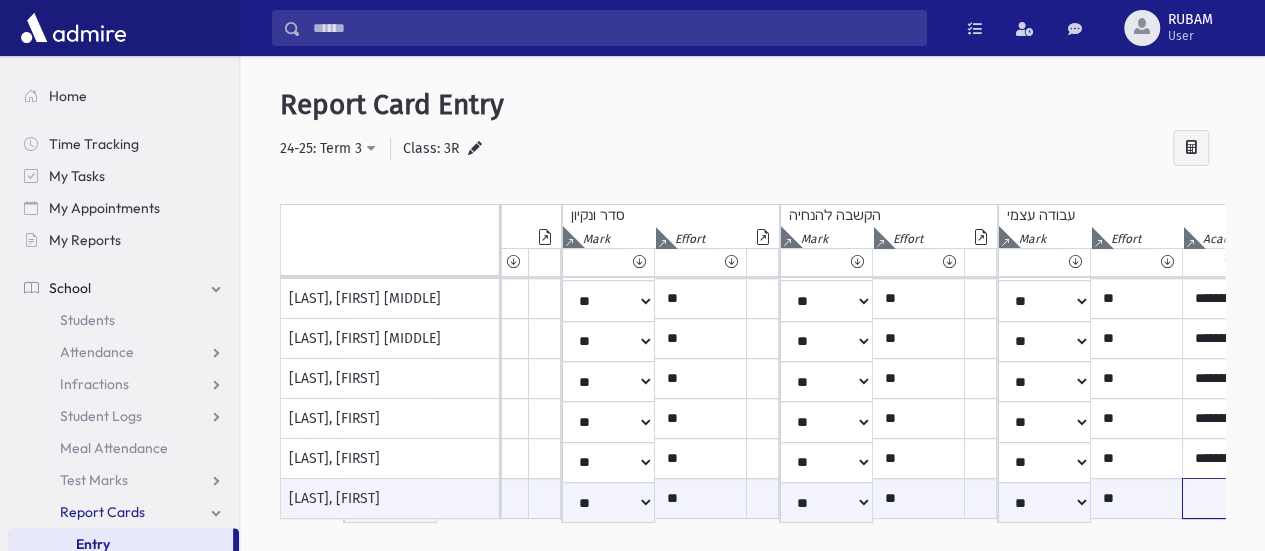 click at bounding box center (1413, 498) 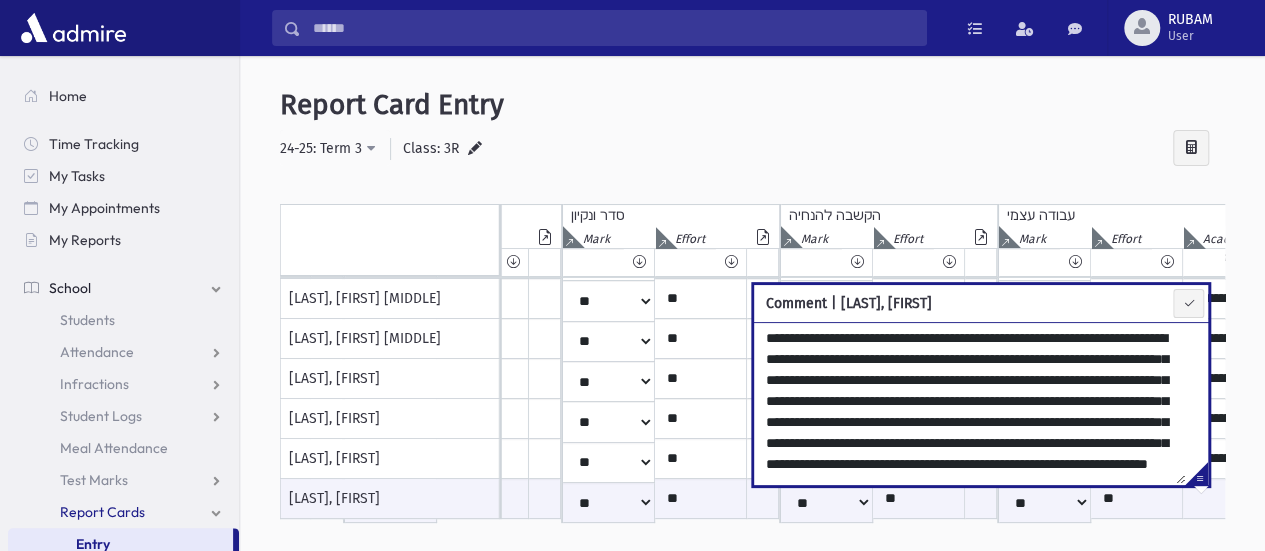 scroll, scrollTop: 52, scrollLeft: 0, axis: vertical 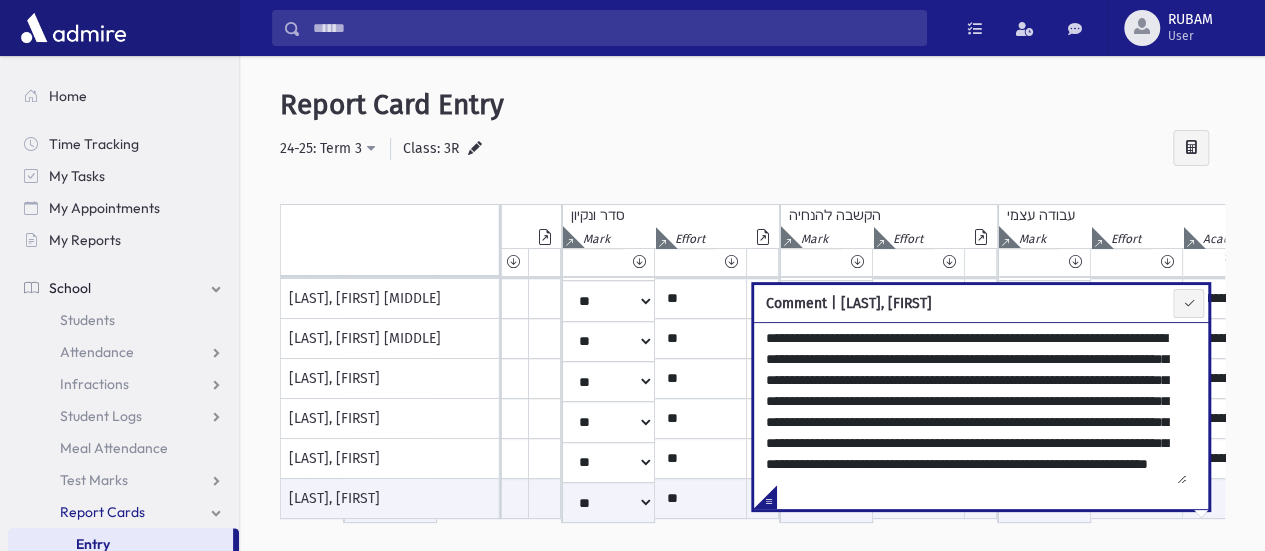 type on "**********" 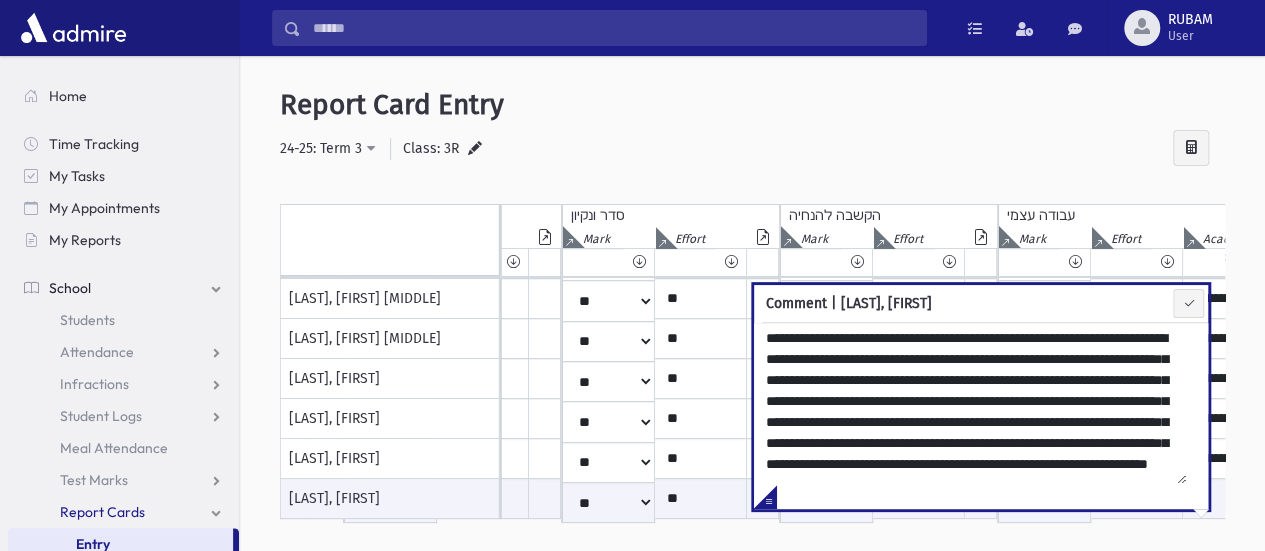 click on "**********" at bounding box center (752, 318) 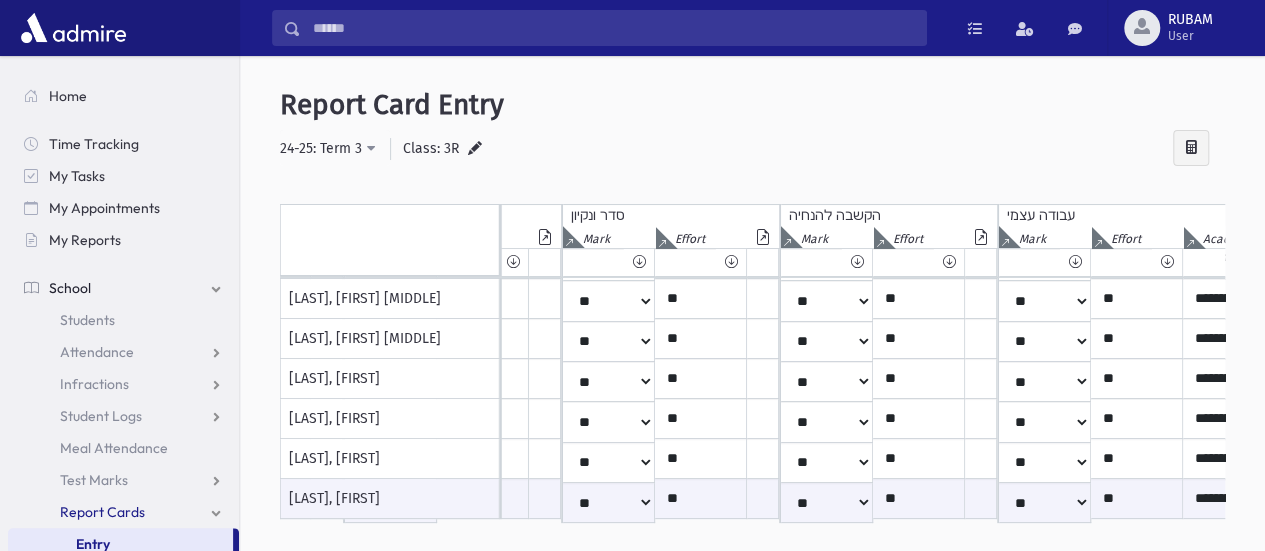 scroll, scrollTop: 322, scrollLeft: 2980, axis: both 